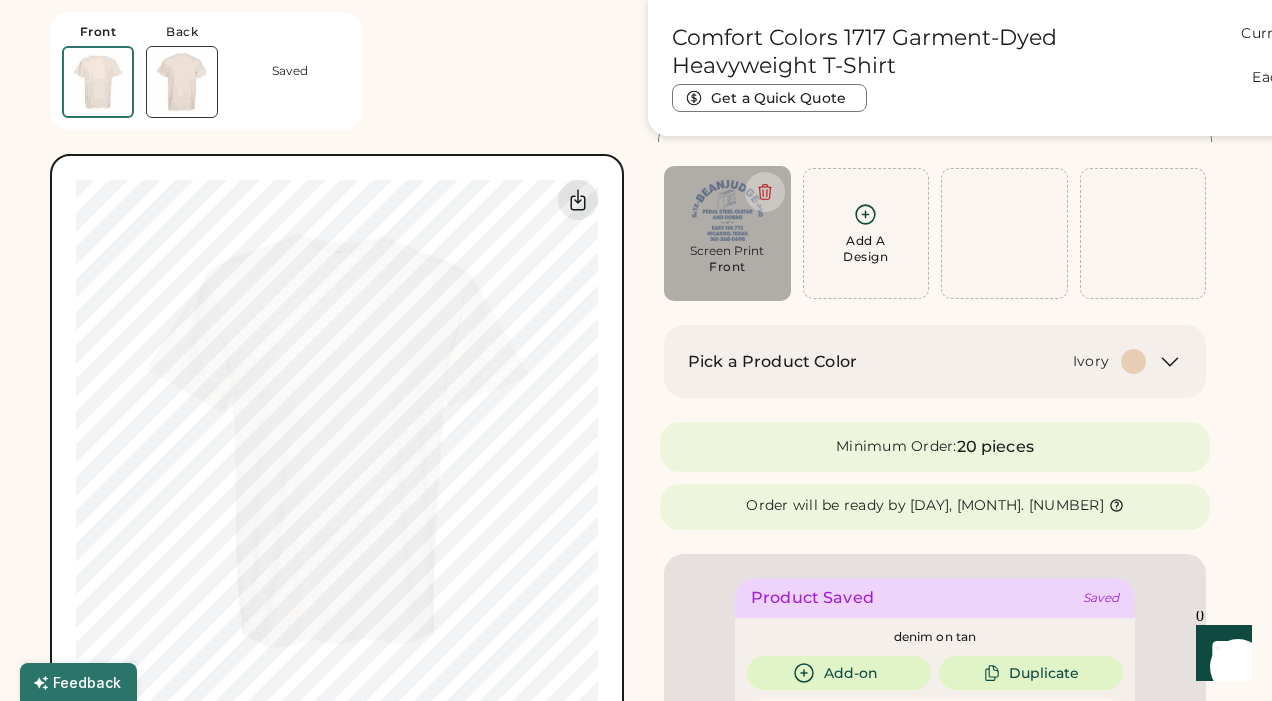 scroll, scrollTop: 0, scrollLeft: 0, axis: both 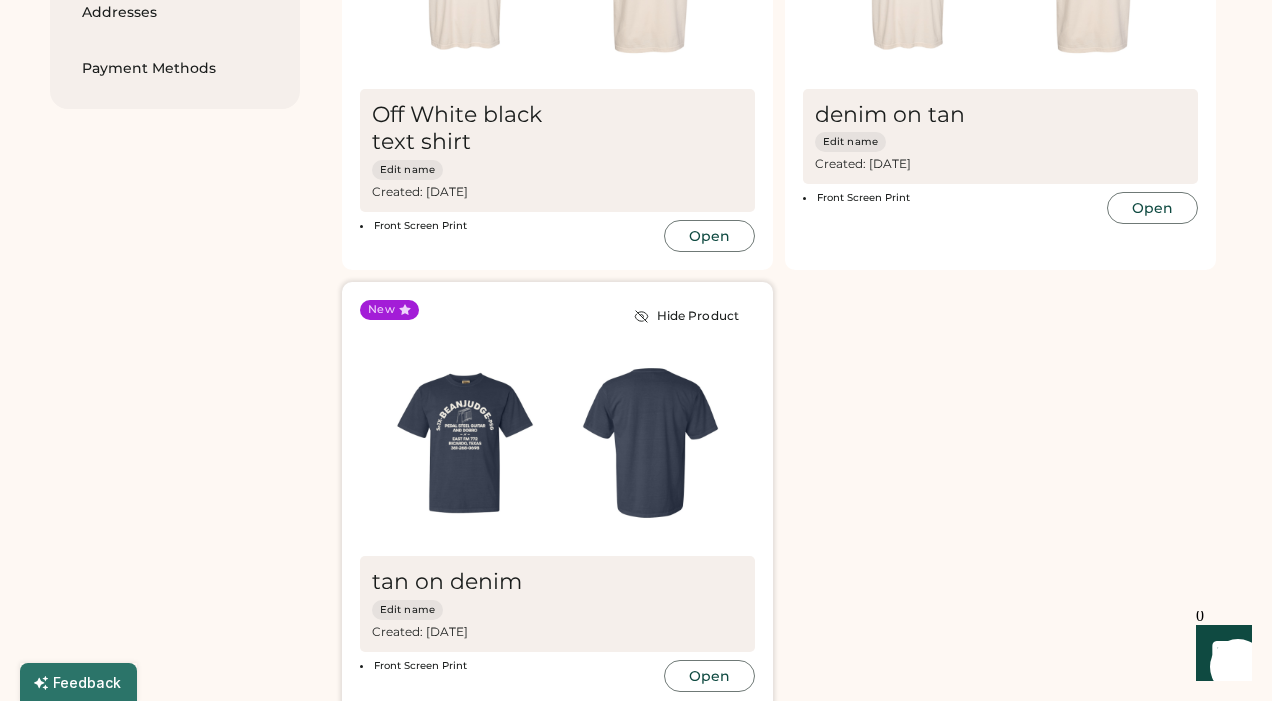 click at bounding box center (651, 443) 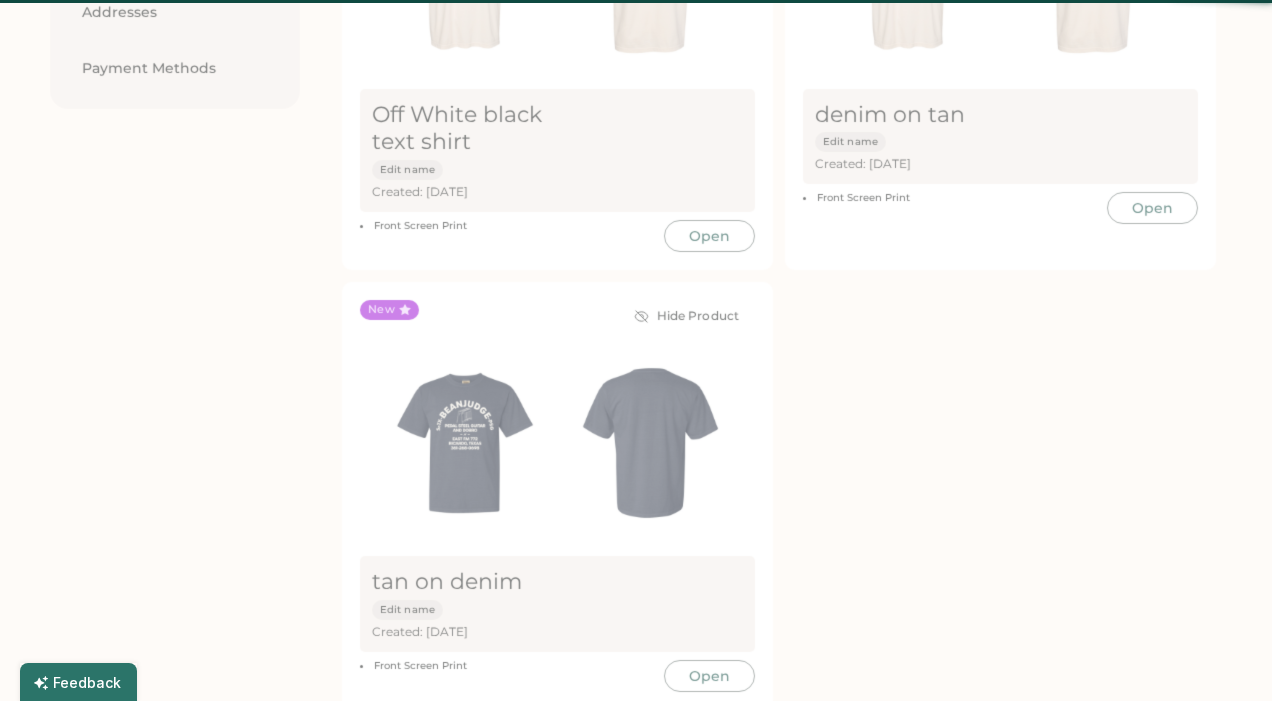 scroll, scrollTop: 0, scrollLeft: 0, axis: both 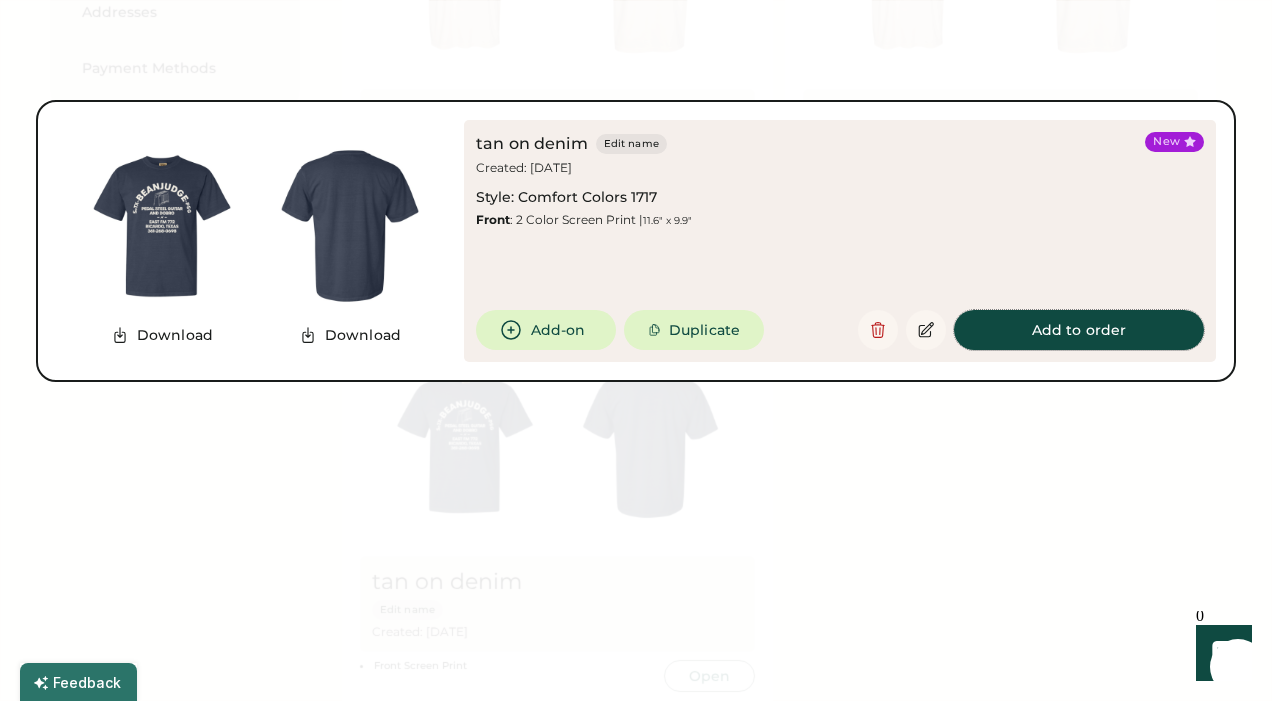 click on "Add to order" at bounding box center [1079, 330] 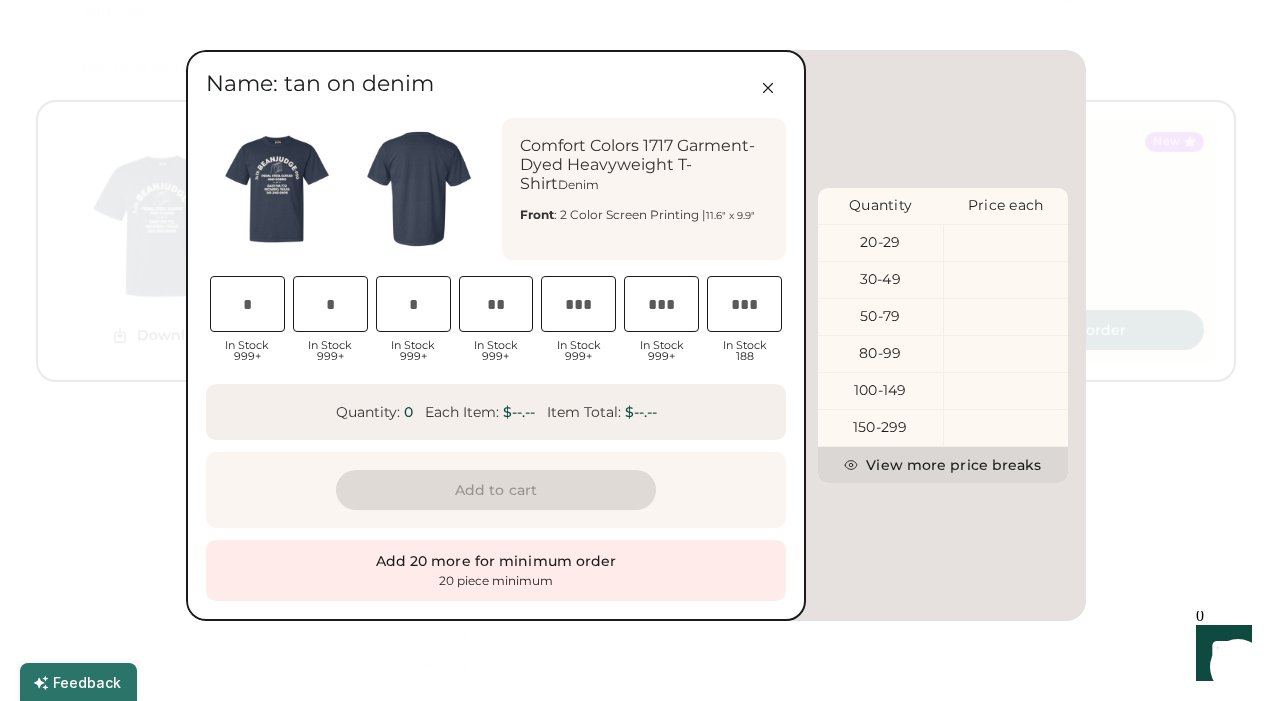 scroll, scrollTop: 0, scrollLeft: 39, axis: horizontal 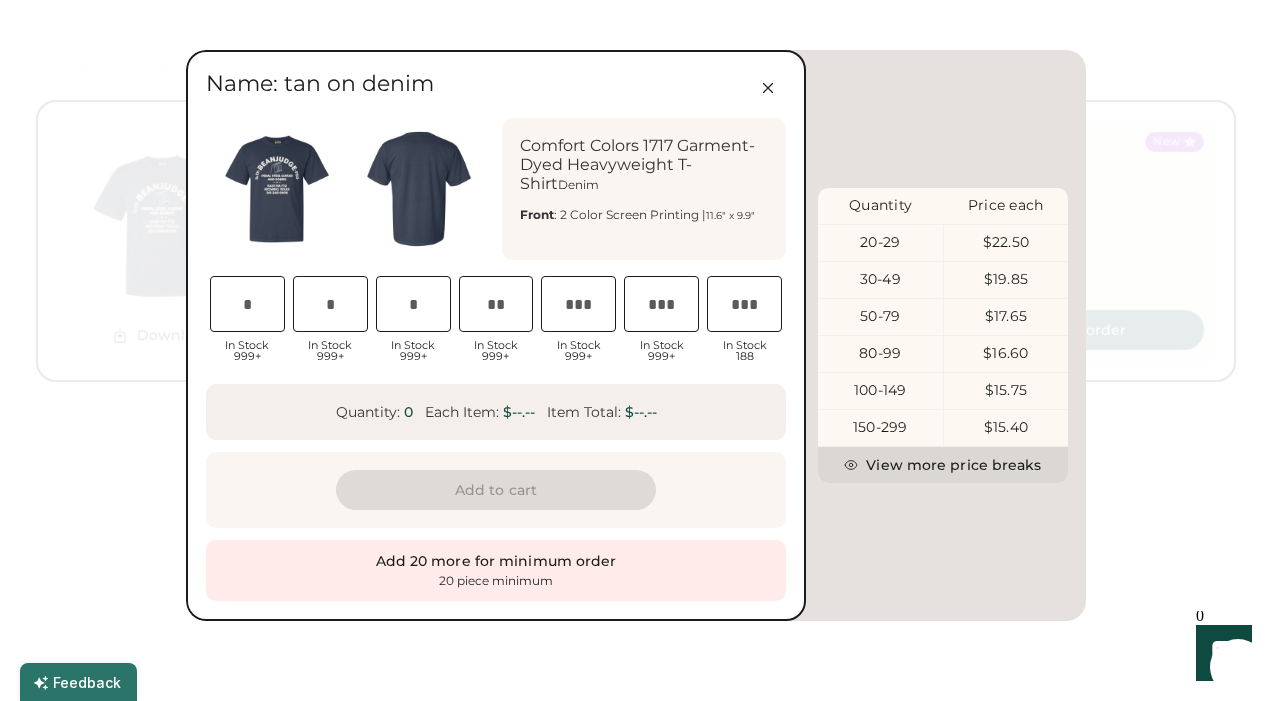 click at bounding box center [578, 304] 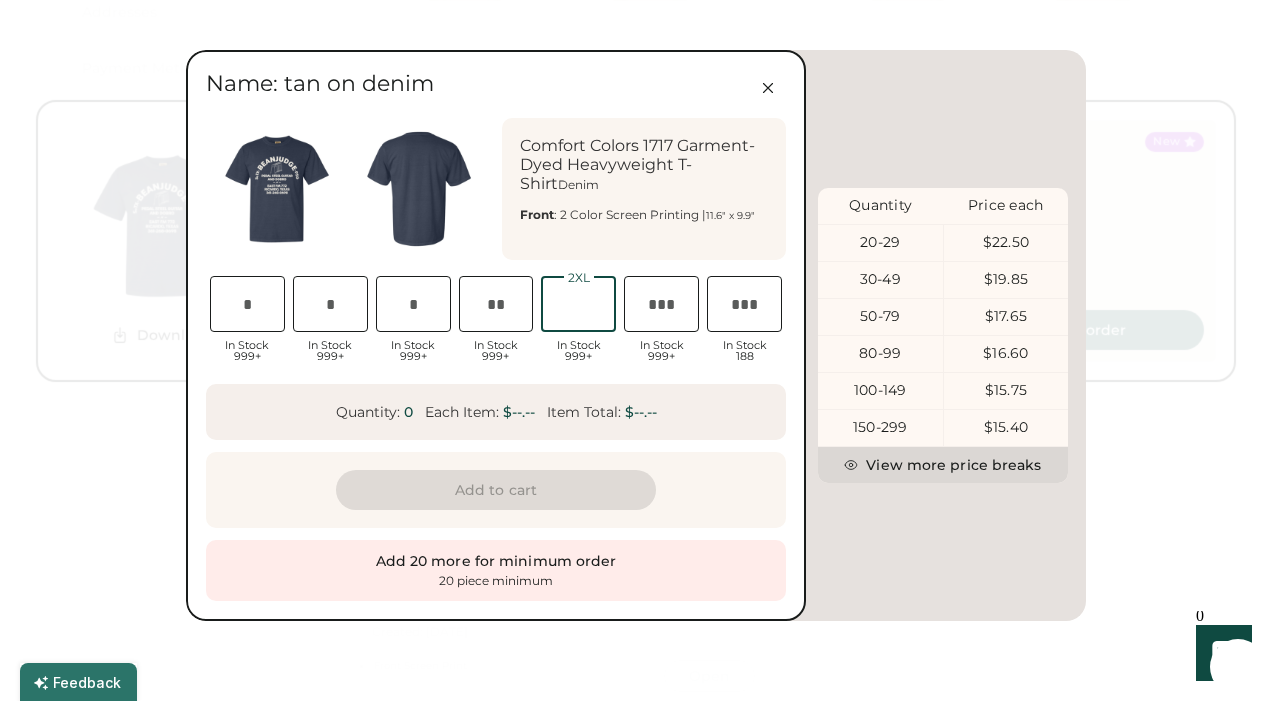 type on "*" 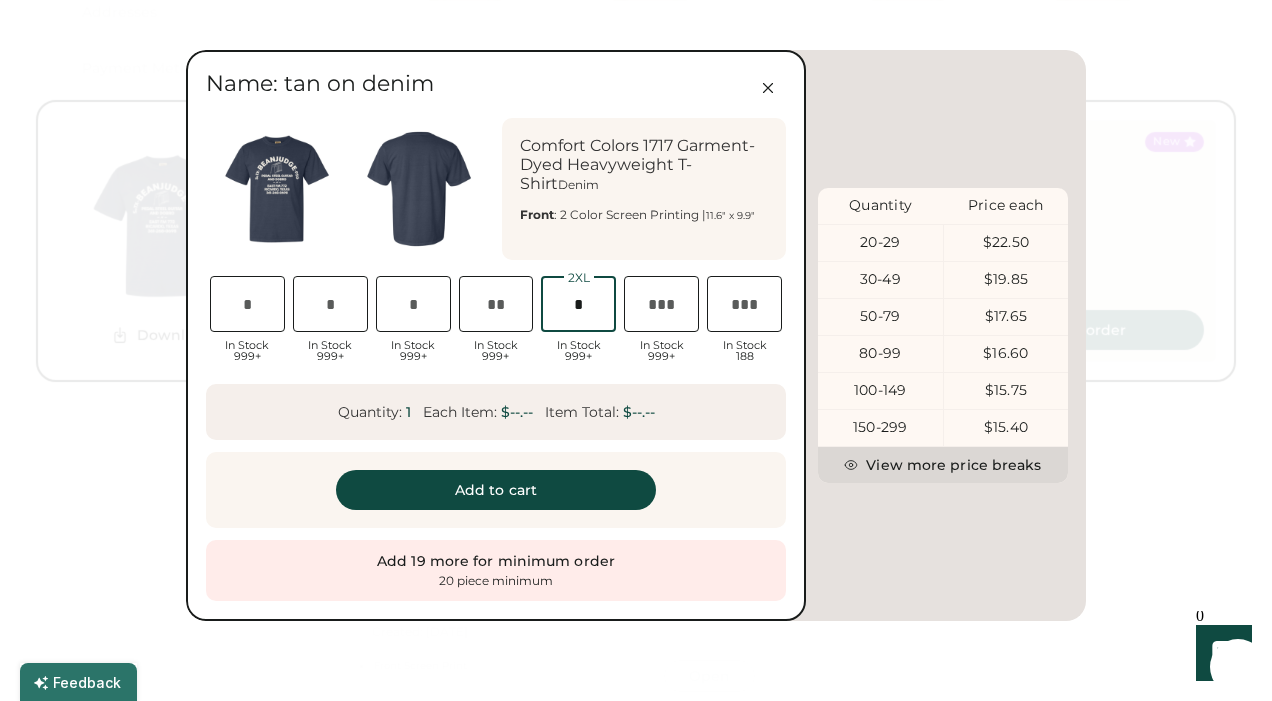 scroll, scrollTop: 0, scrollLeft: 43, axis: horizontal 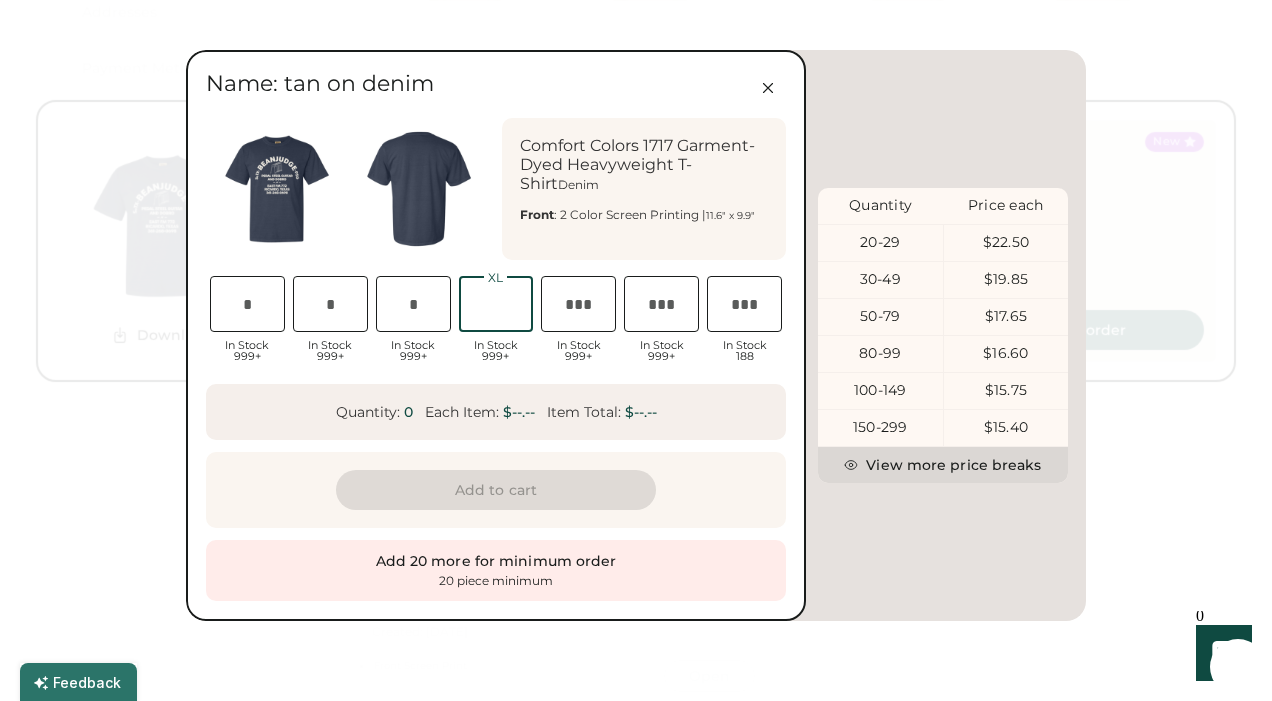 click at bounding box center [496, 304] 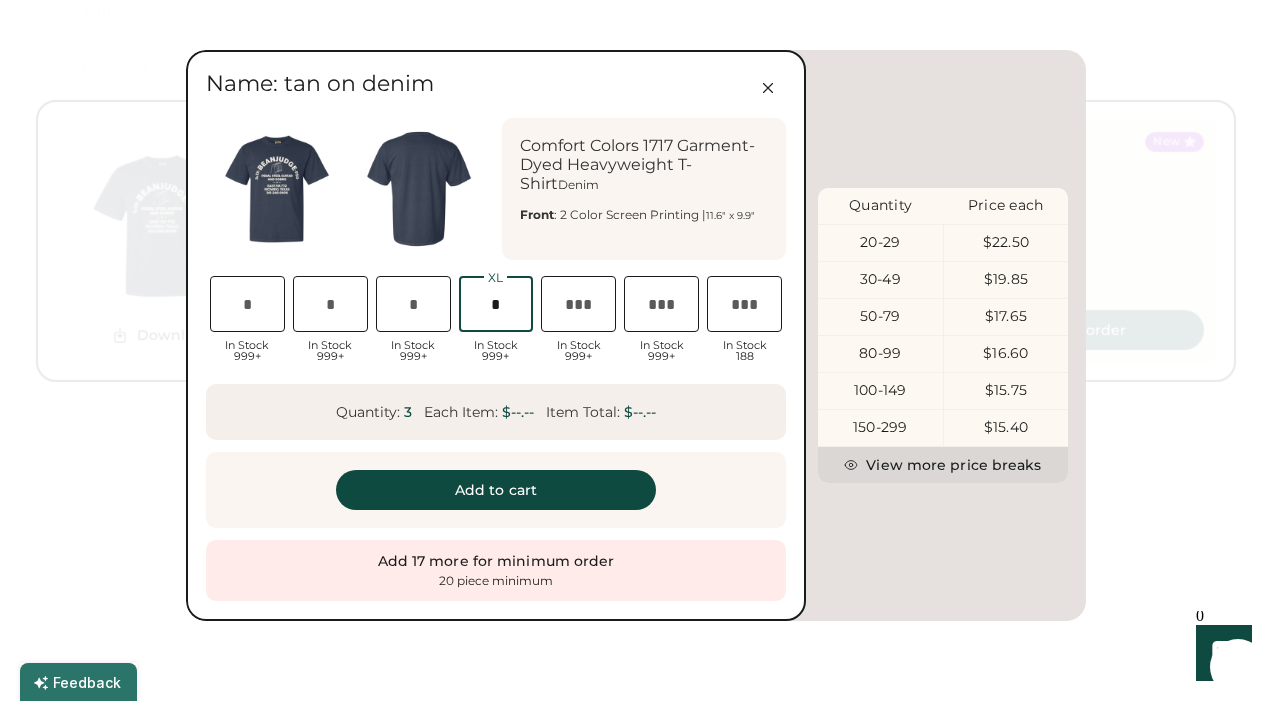 scroll, scrollTop: 0, scrollLeft: 42, axis: horizontal 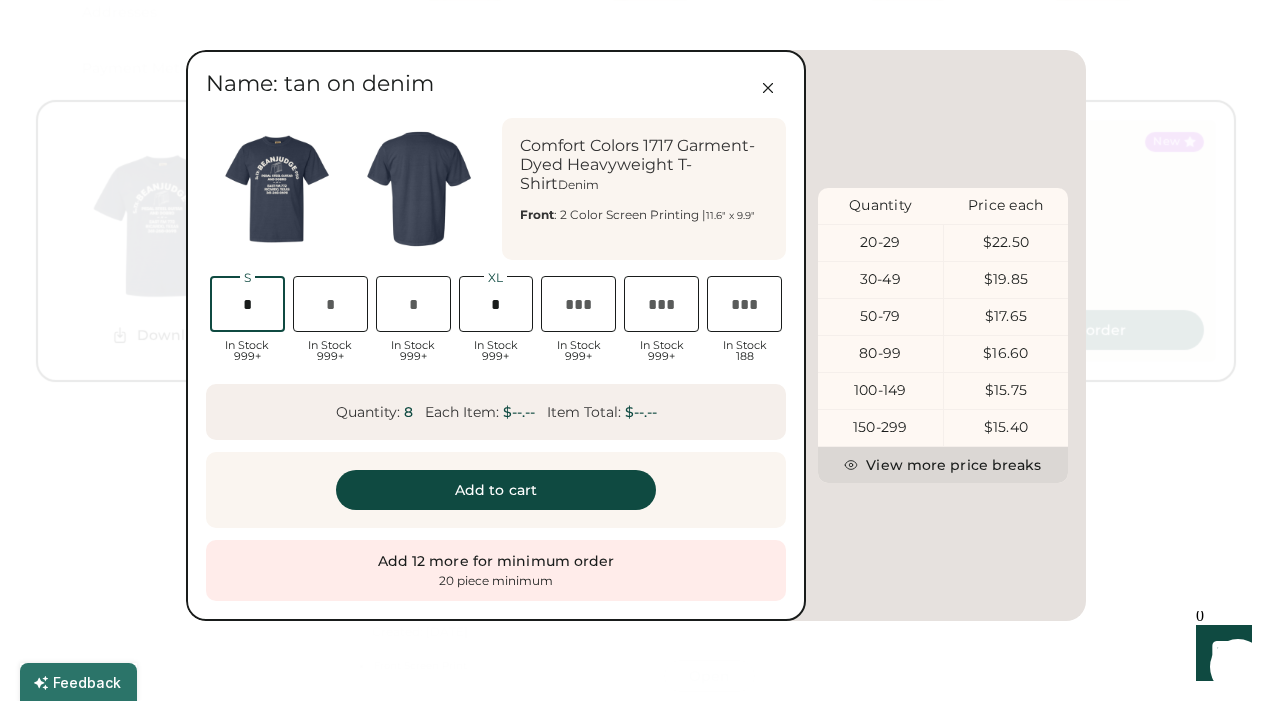 type on "*" 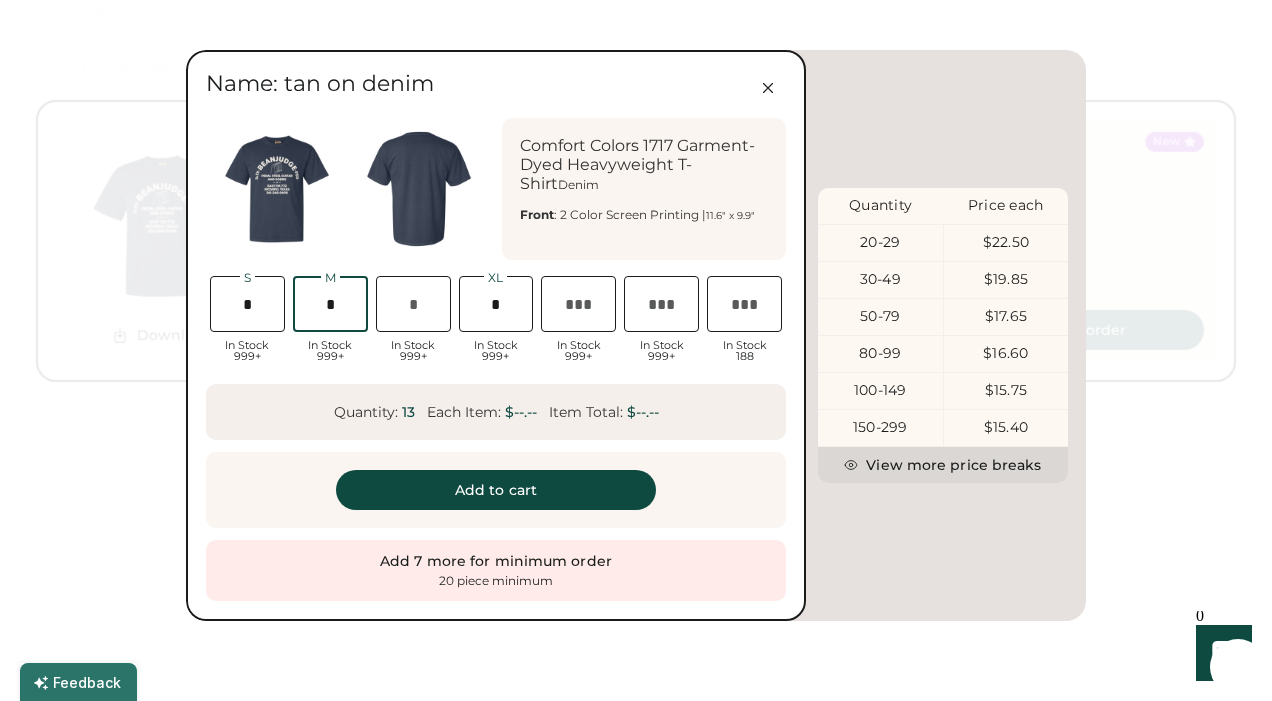scroll, scrollTop: 0, scrollLeft: 47, axis: horizontal 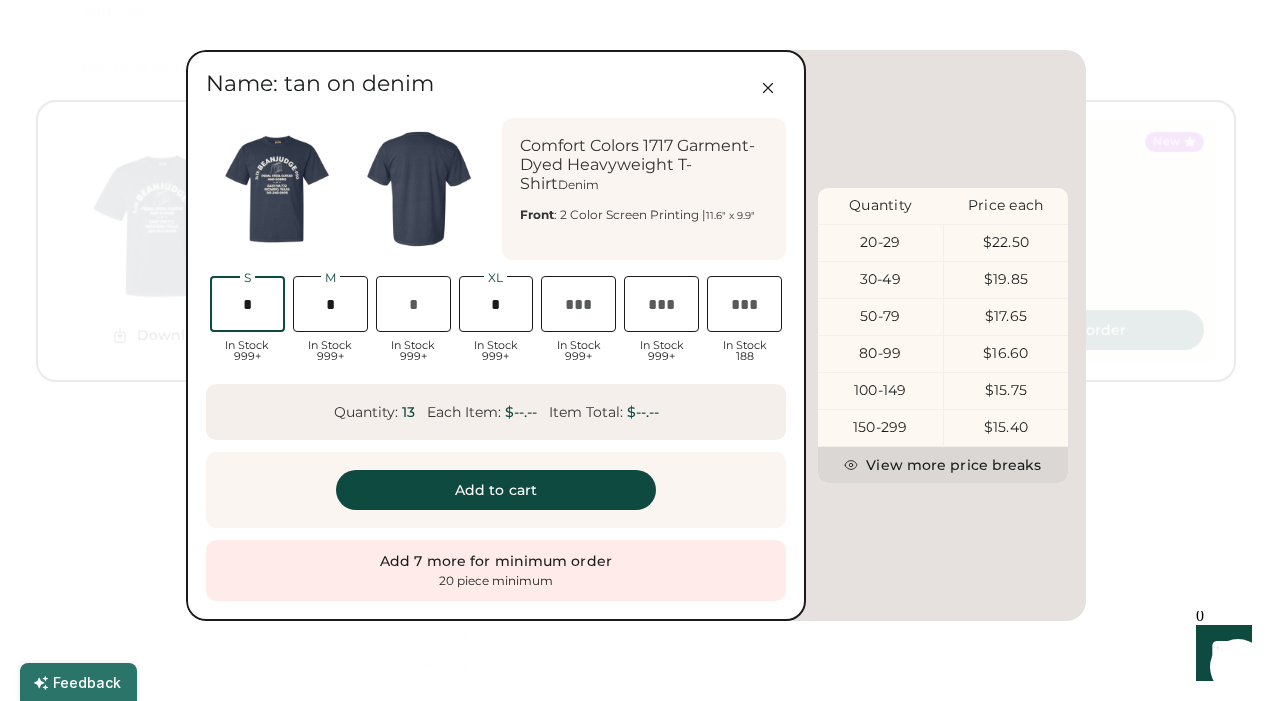 click at bounding box center [247, 304] 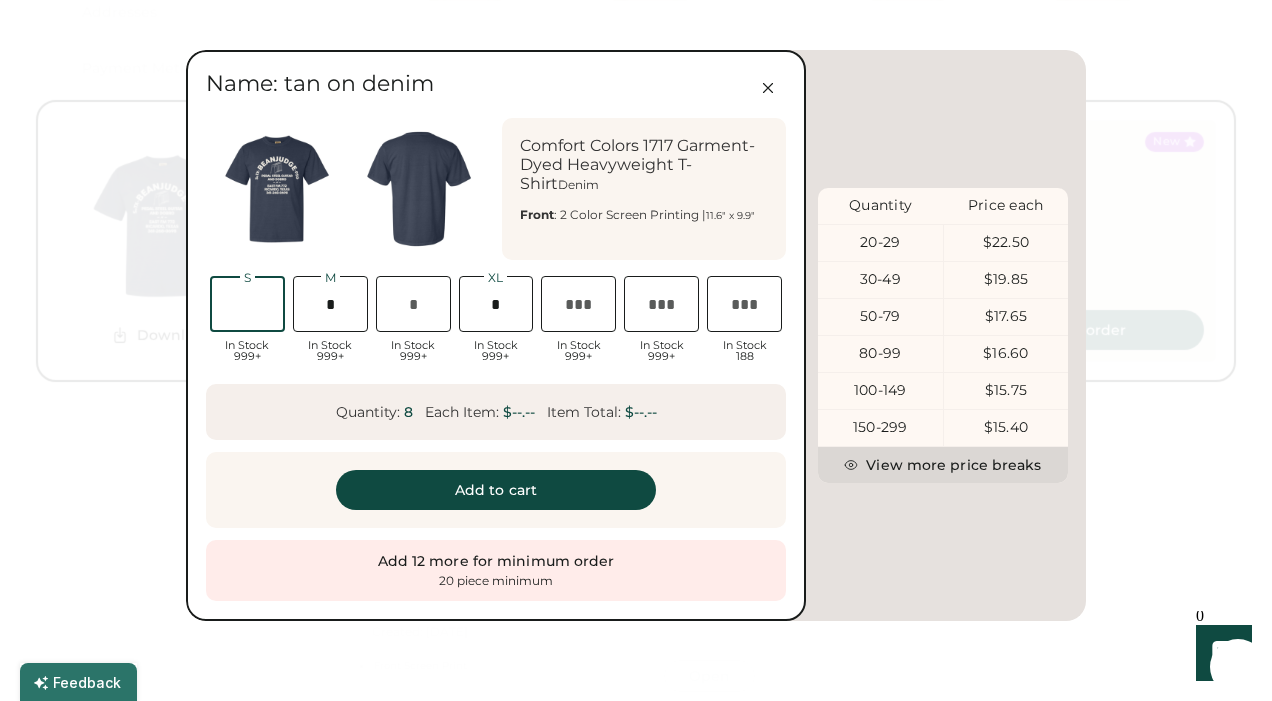 scroll, scrollTop: 0, scrollLeft: 43, axis: horizontal 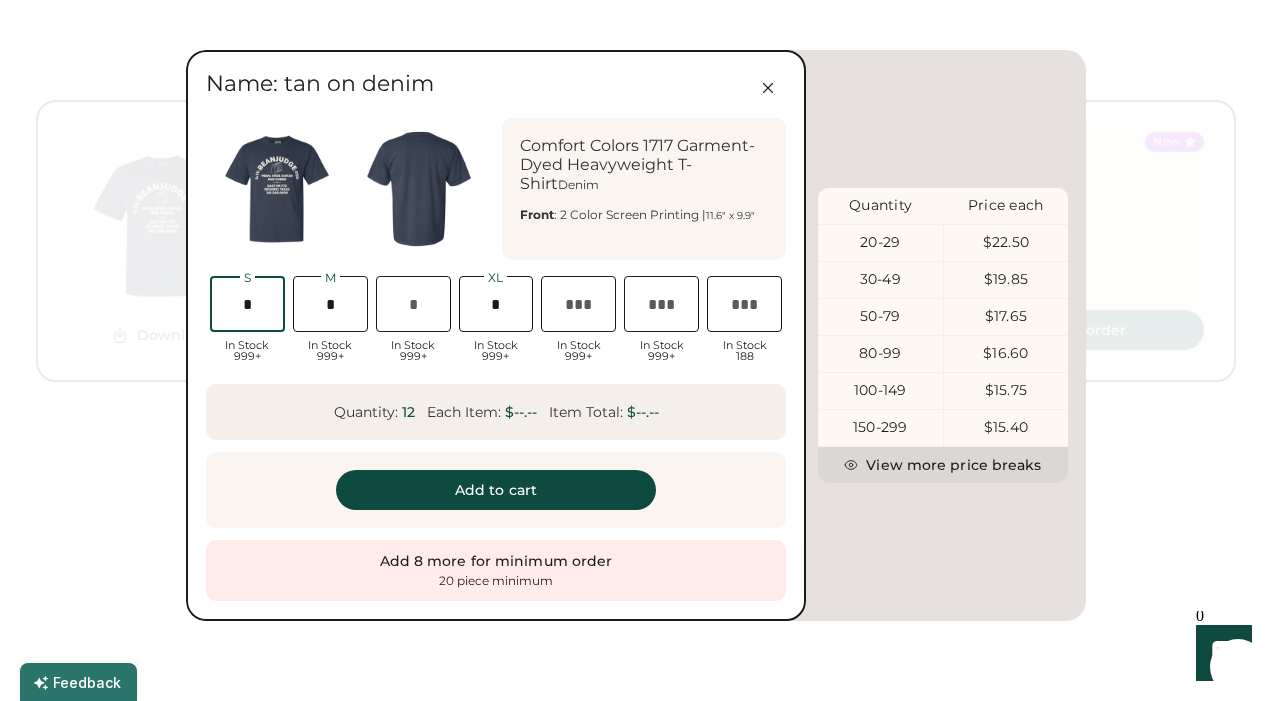 type on "*" 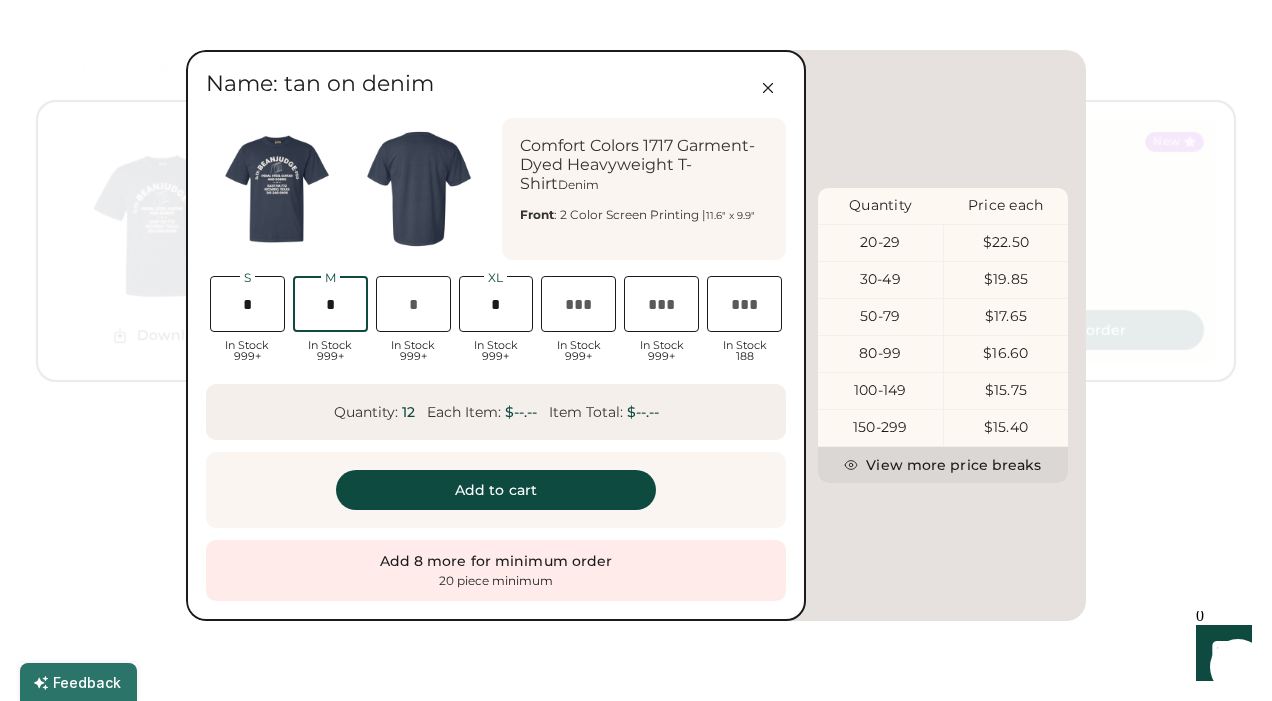click at bounding box center [330, 304] 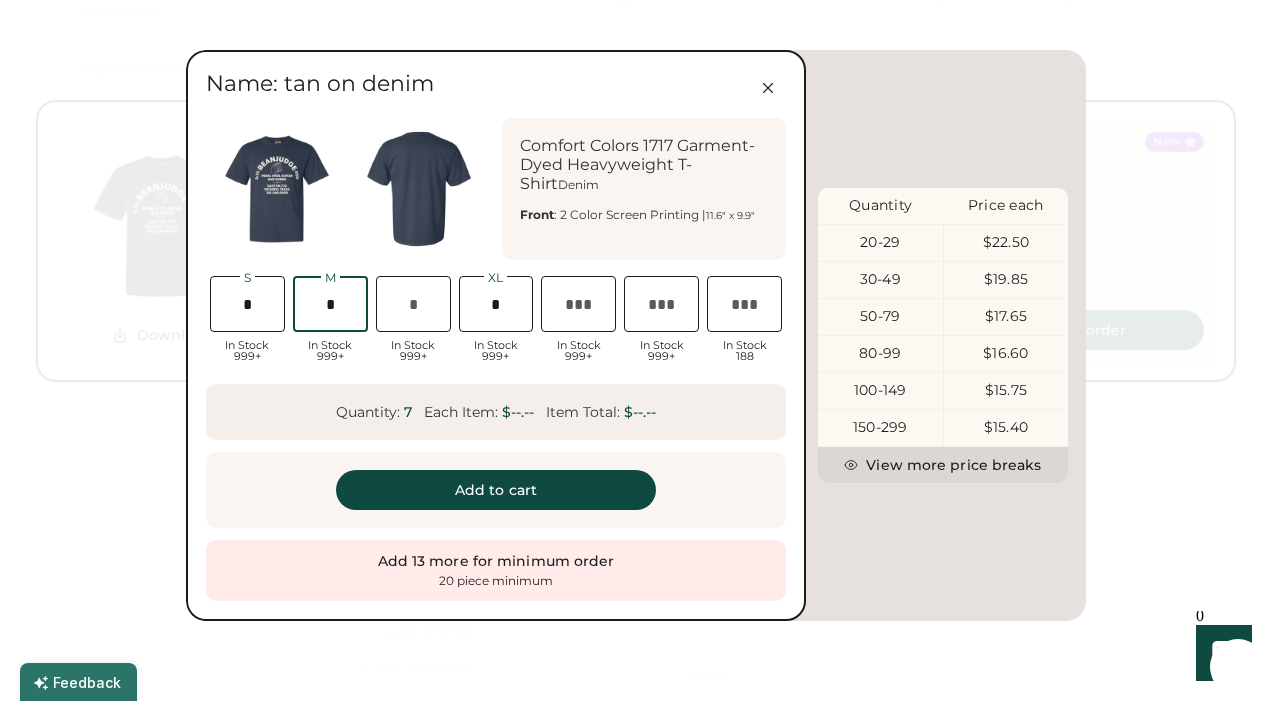 scroll, scrollTop: 0, scrollLeft: 43, axis: horizontal 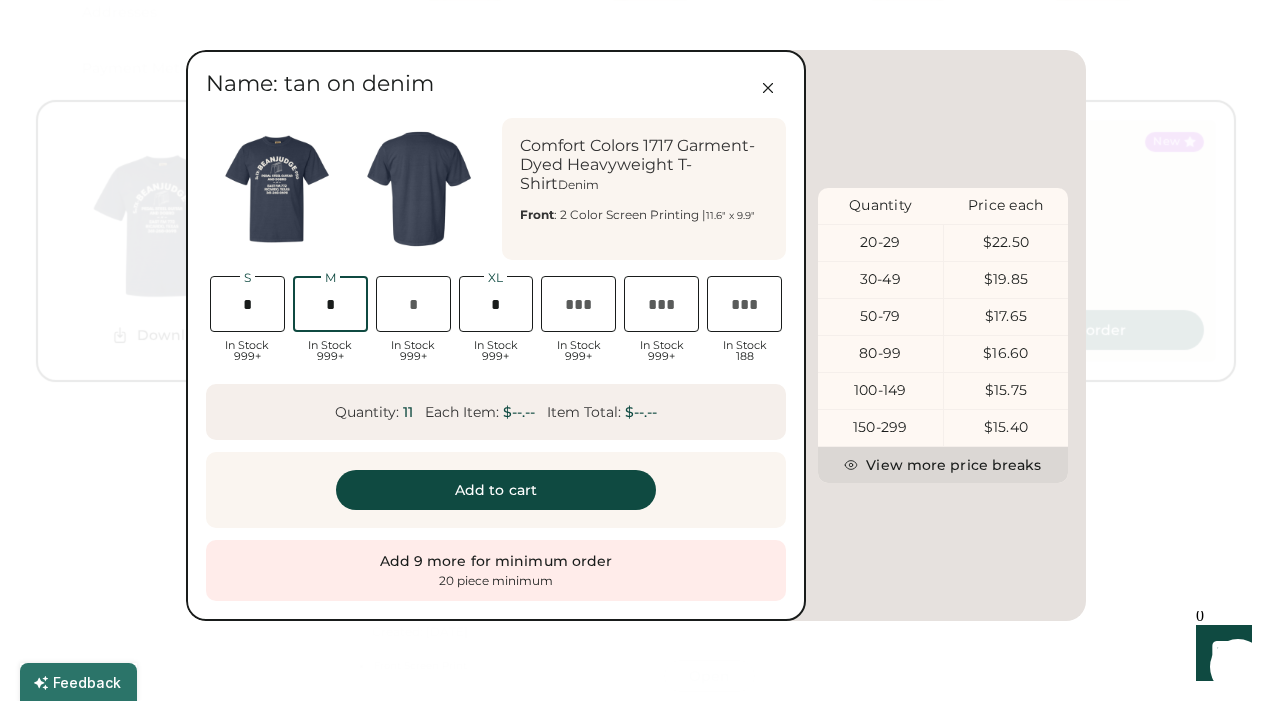 type on "*" 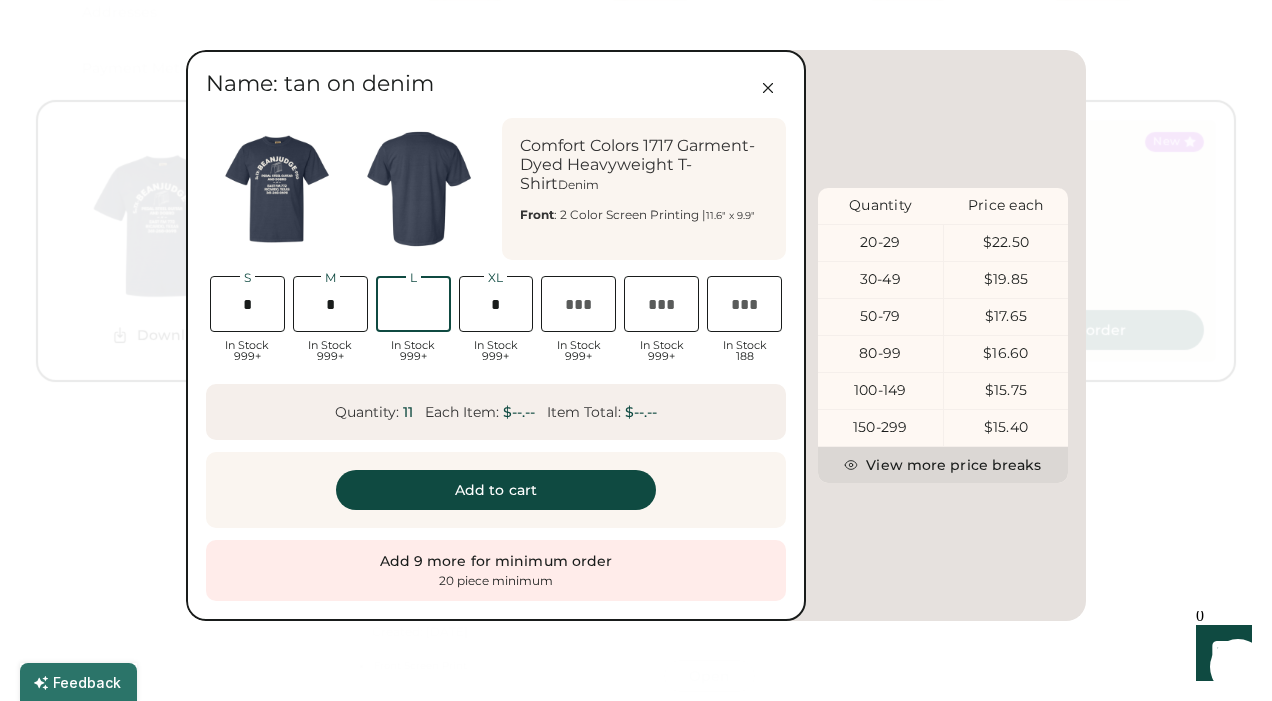 scroll, scrollTop: 0, scrollLeft: 47, axis: horizontal 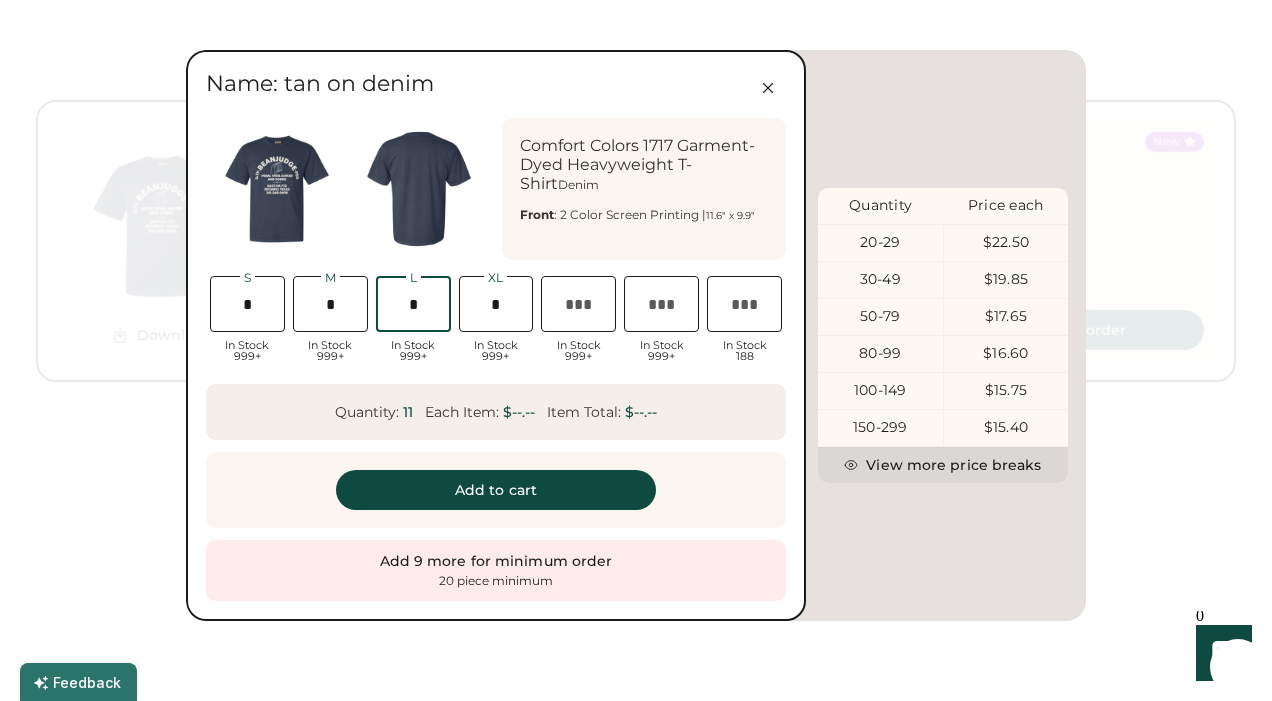 type on "*" 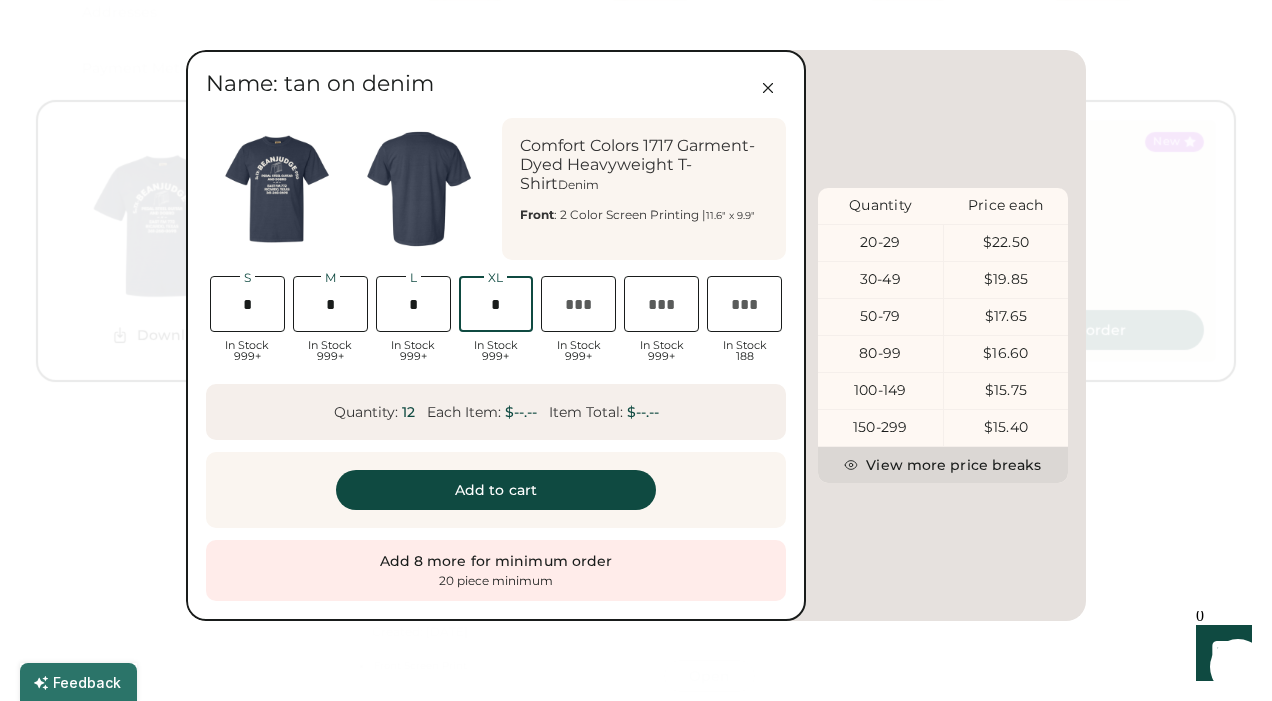 scroll, scrollTop: 0, scrollLeft: 58, axis: horizontal 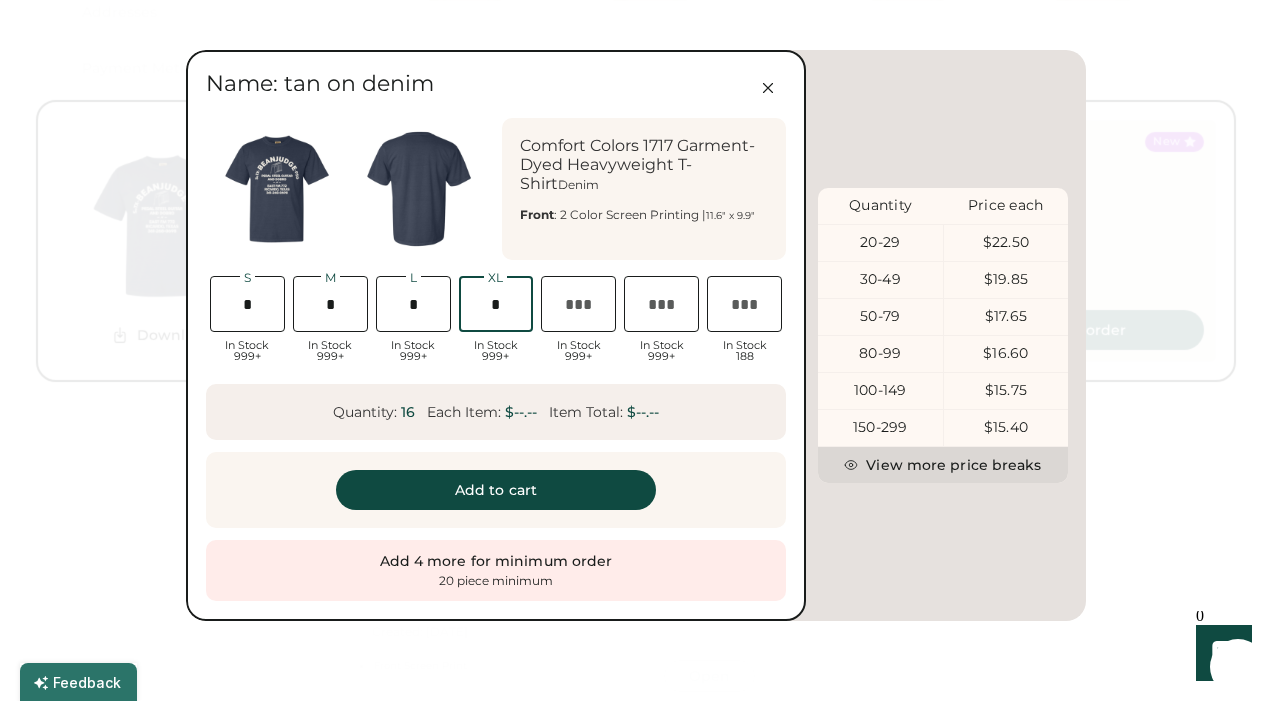 type on "*" 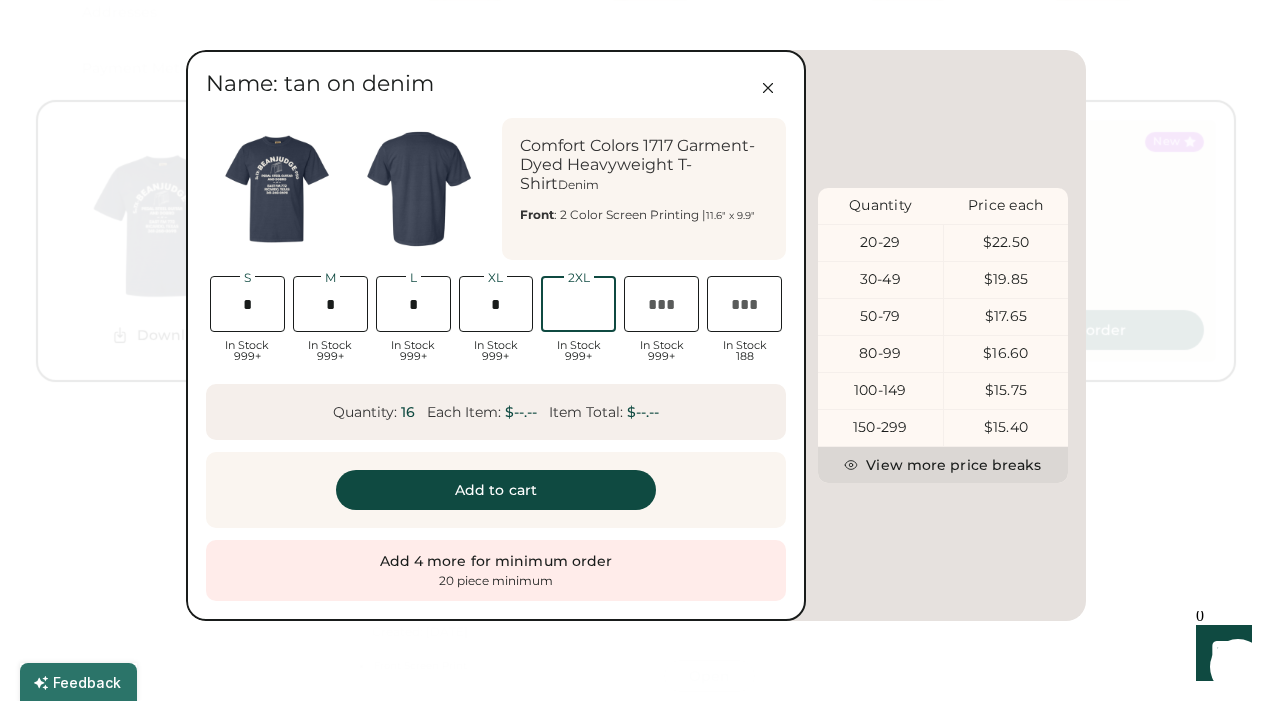 type on "*" 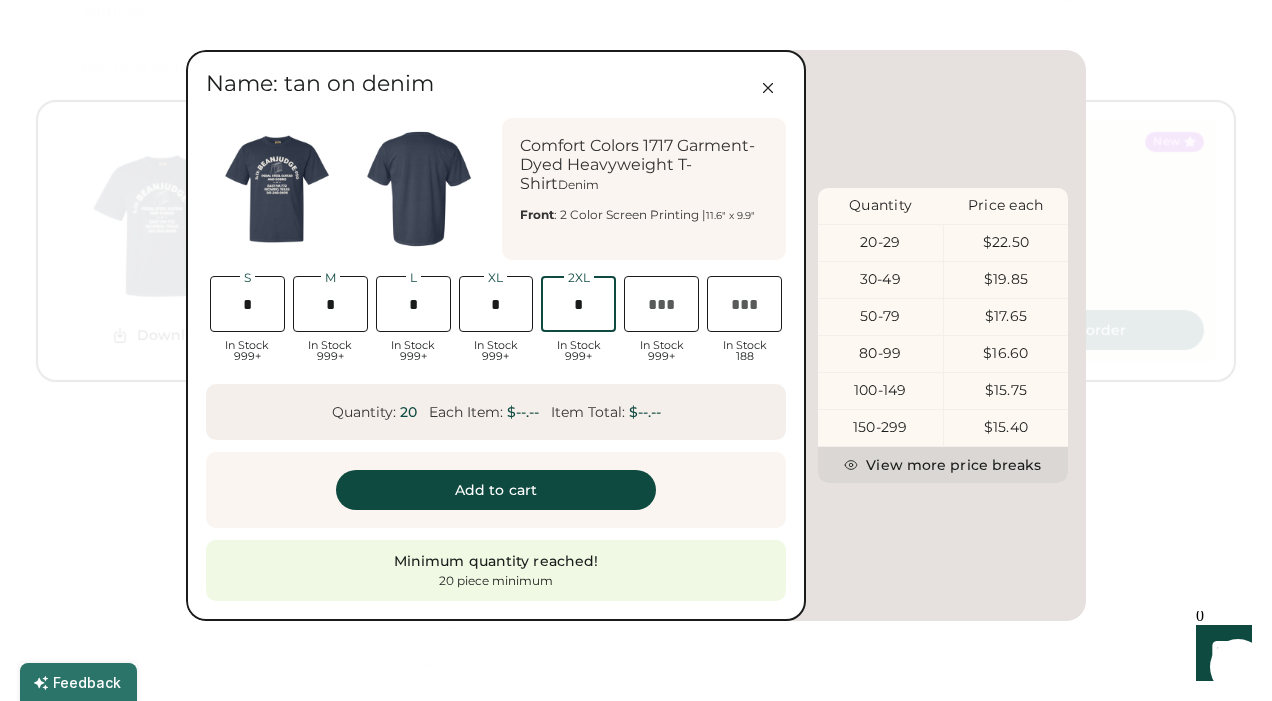 scroll, scrollTop: 0, scrollLeft: 45, axis: horizontal 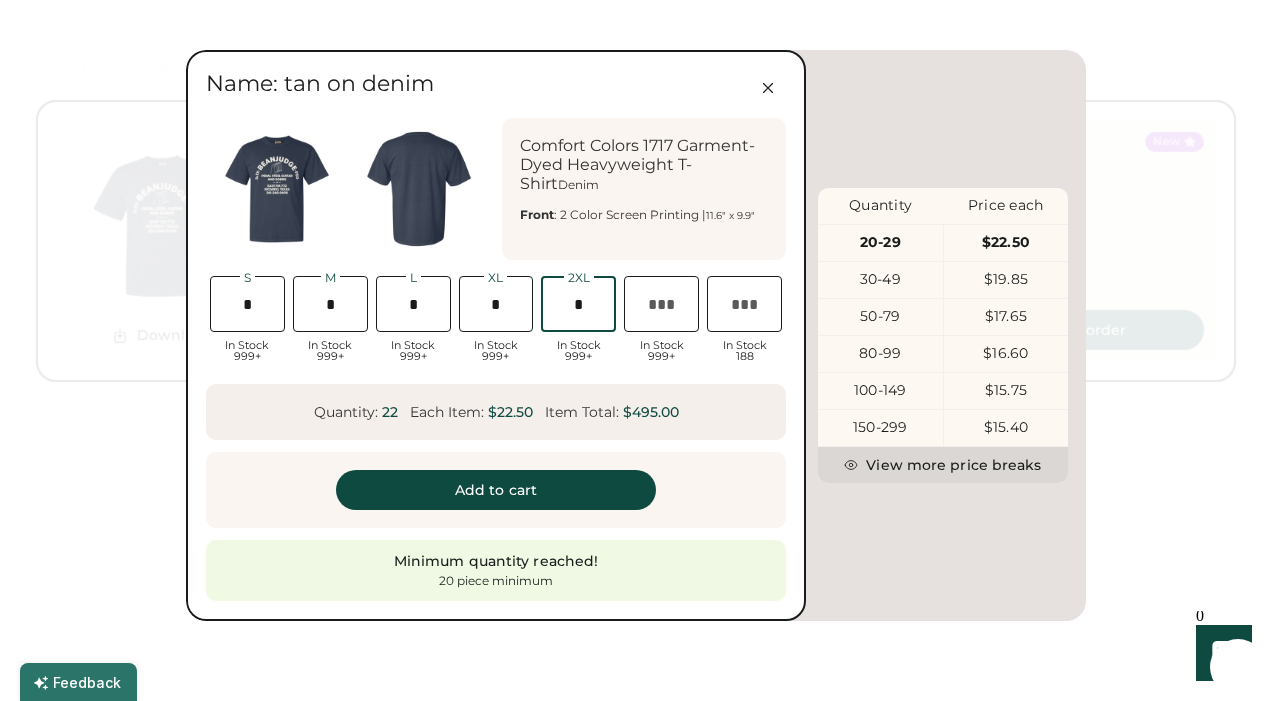 type on "*" 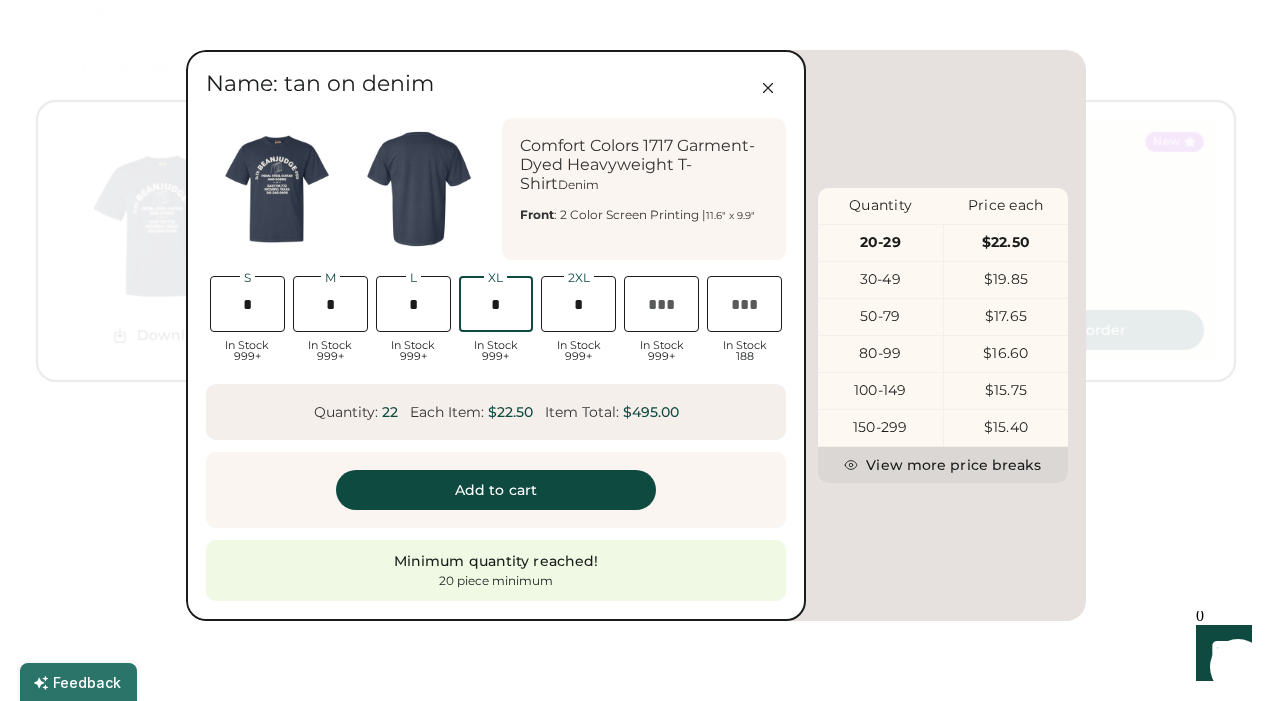 click at bounding box center [496, 304] 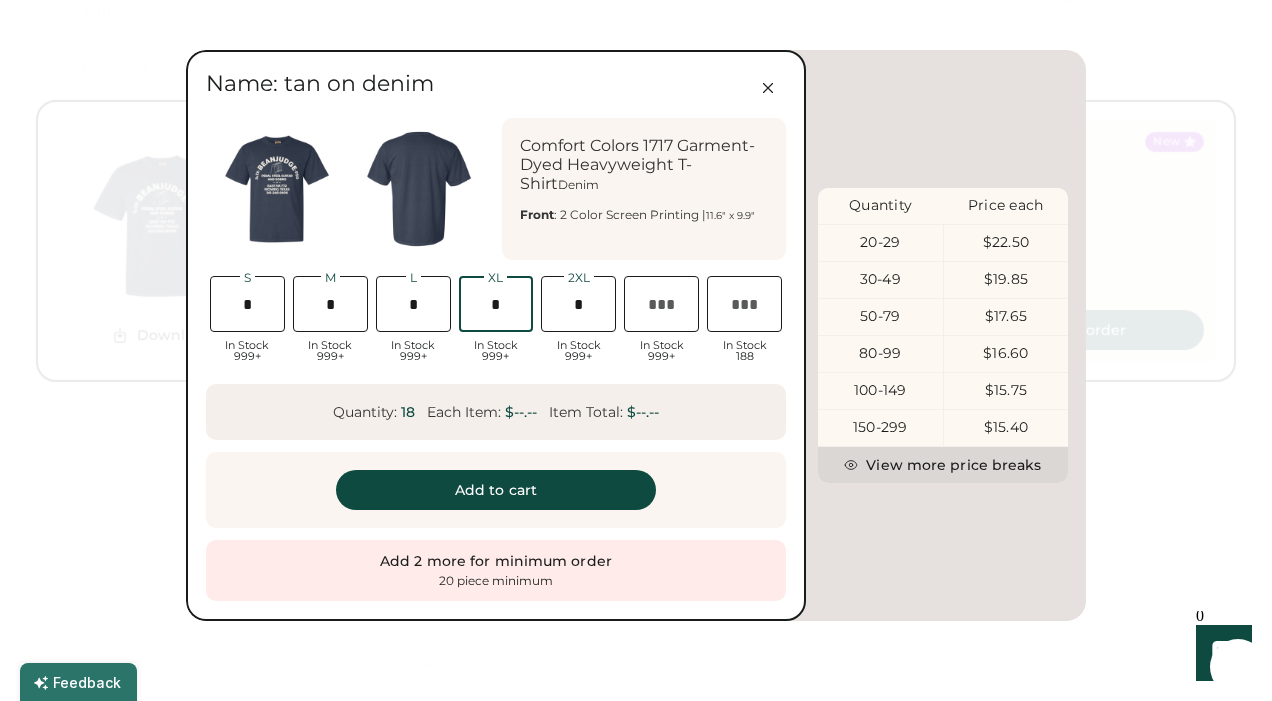 scroll, scrollTop: 0, scrollLeft: 47, axis: horizontal 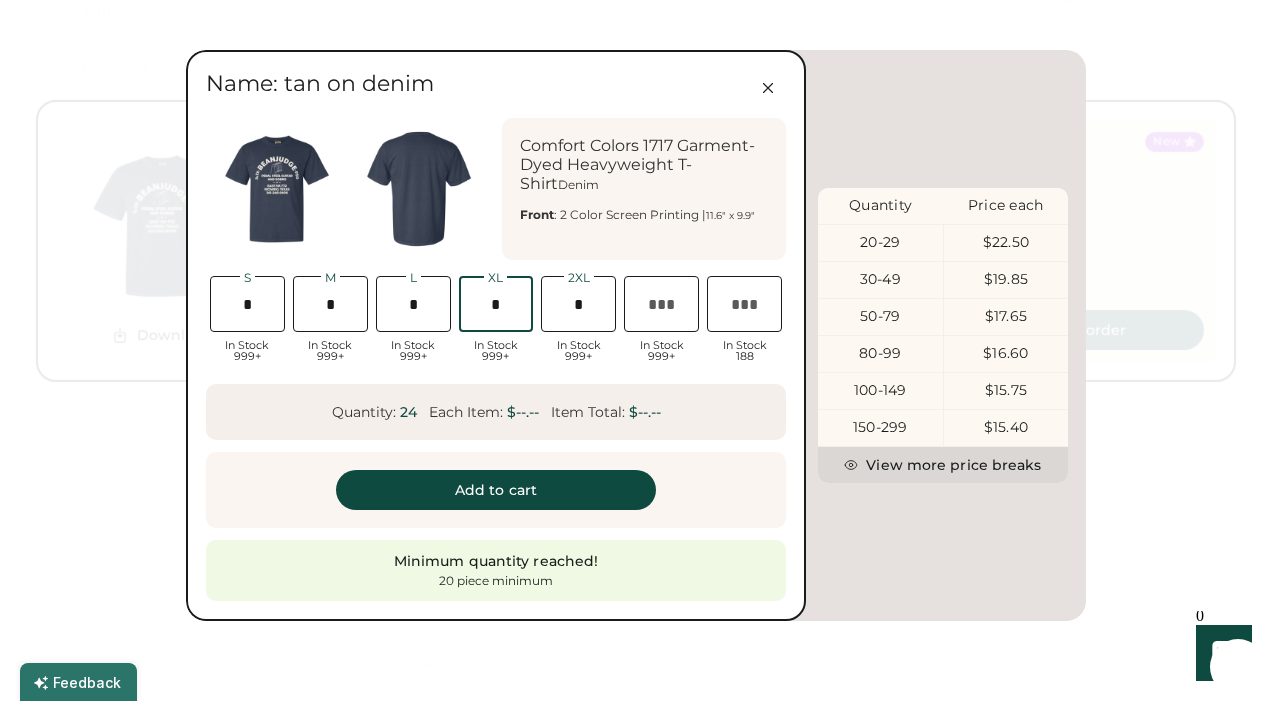 type on "*" 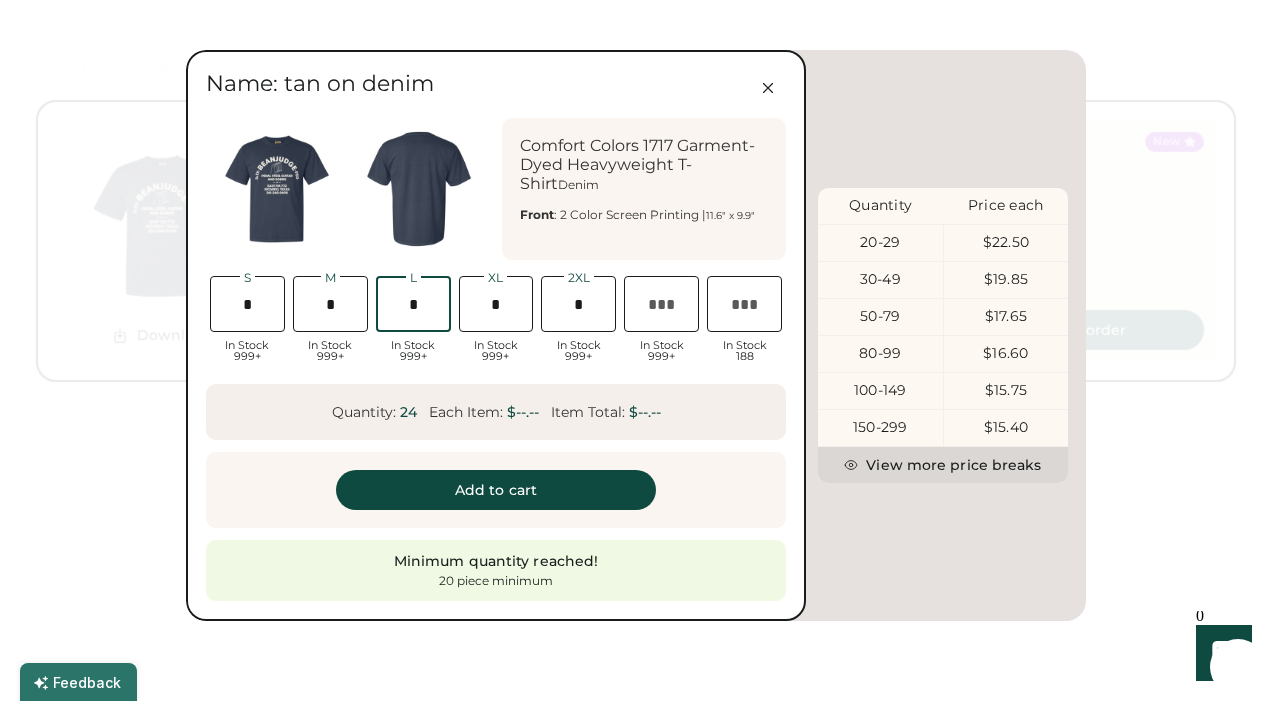 click at bounding box center (413, 304) 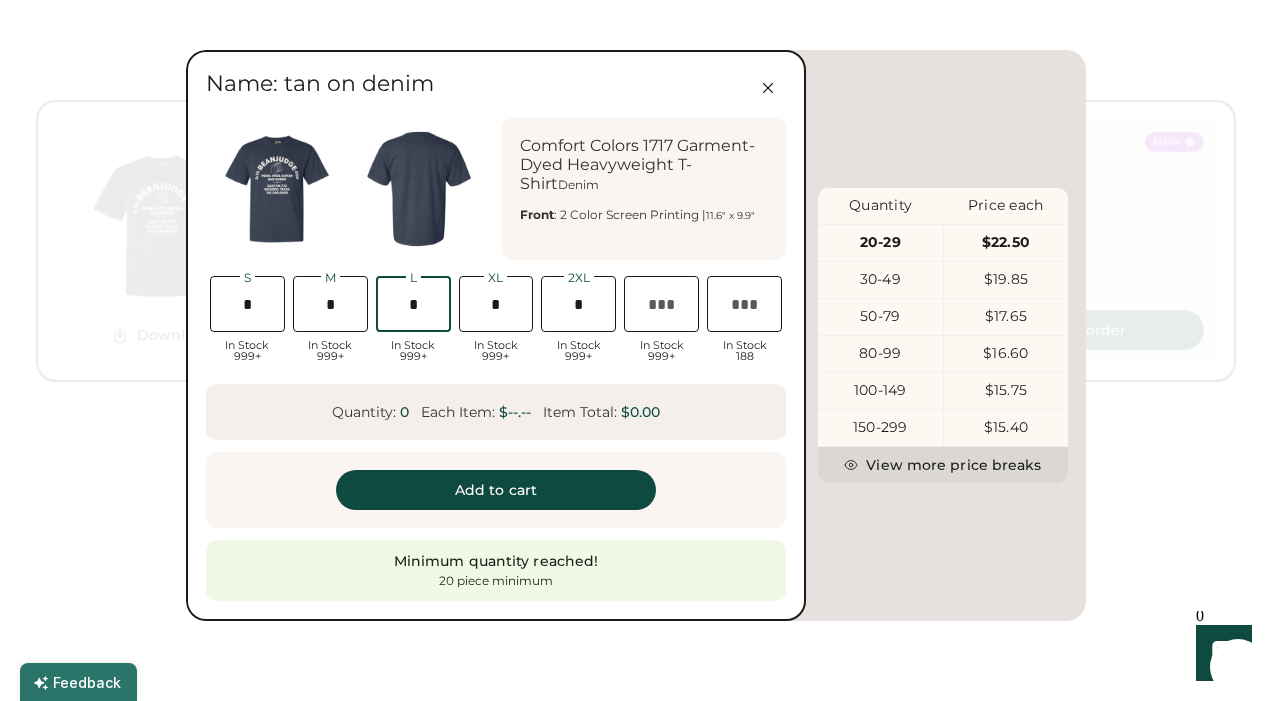 scroll, scrollTop: 0, scrollLeft: 43, axis: horizontal 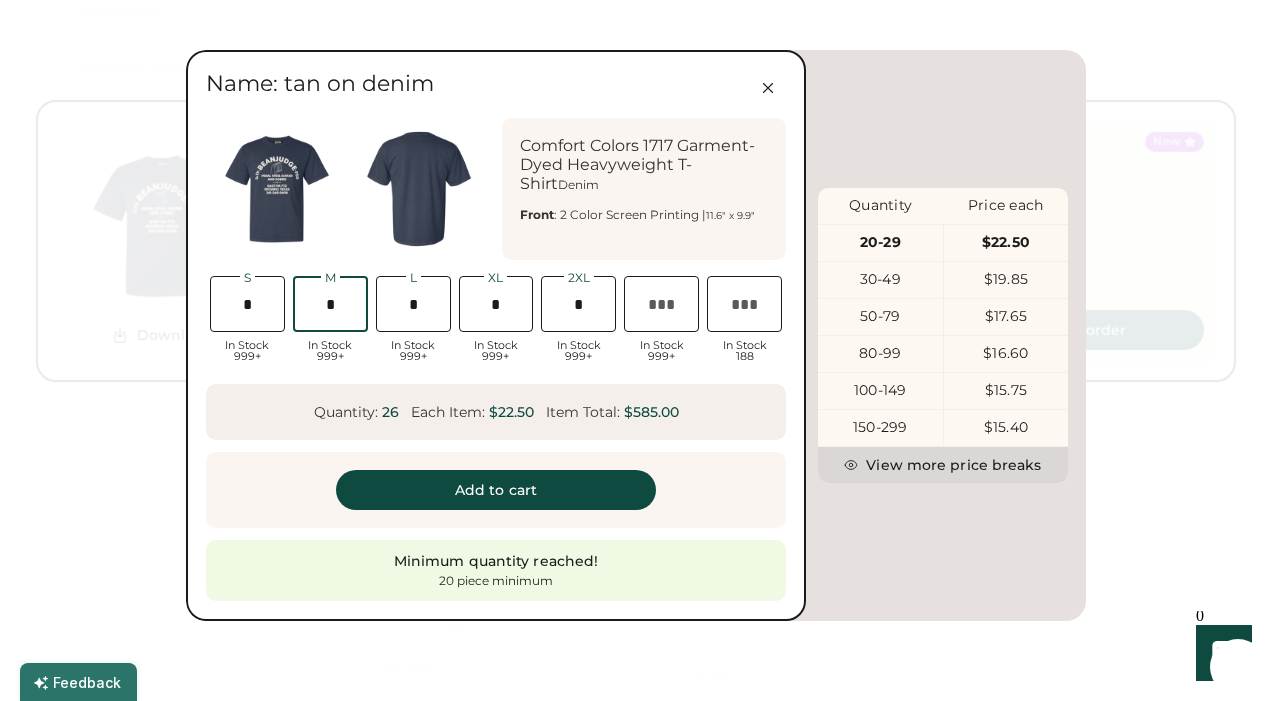 type on "*" 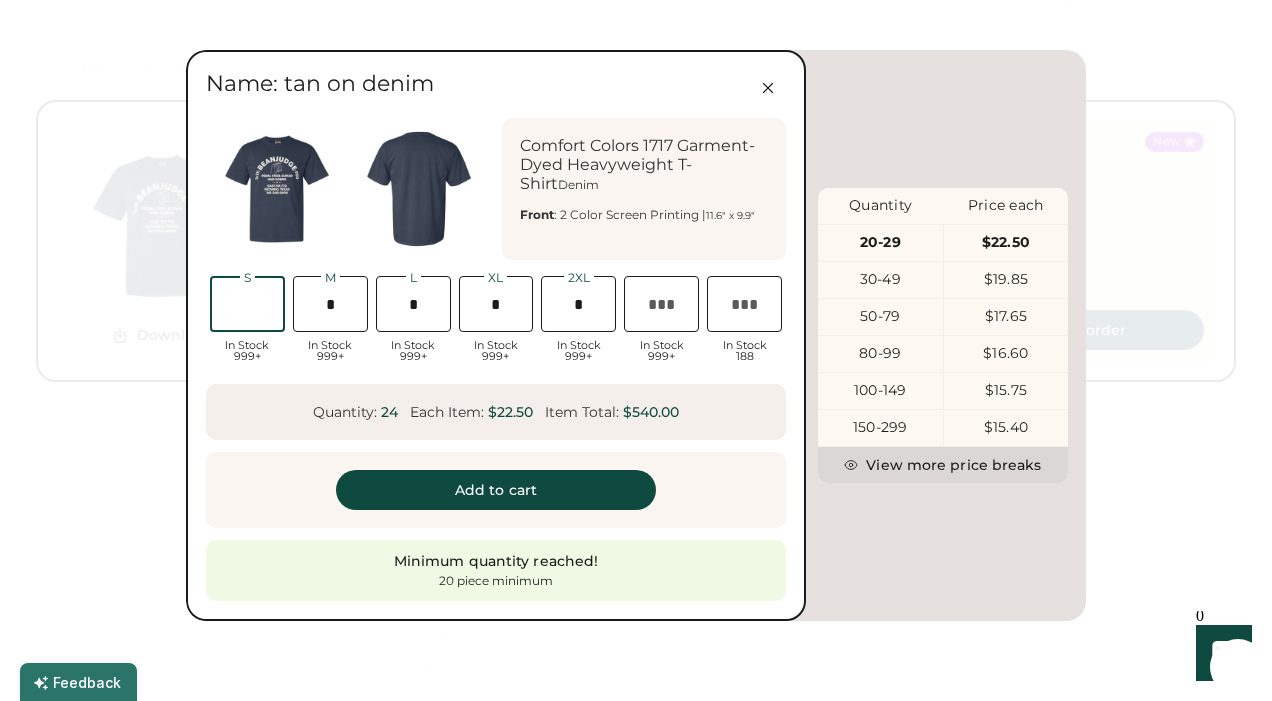 type on "*" 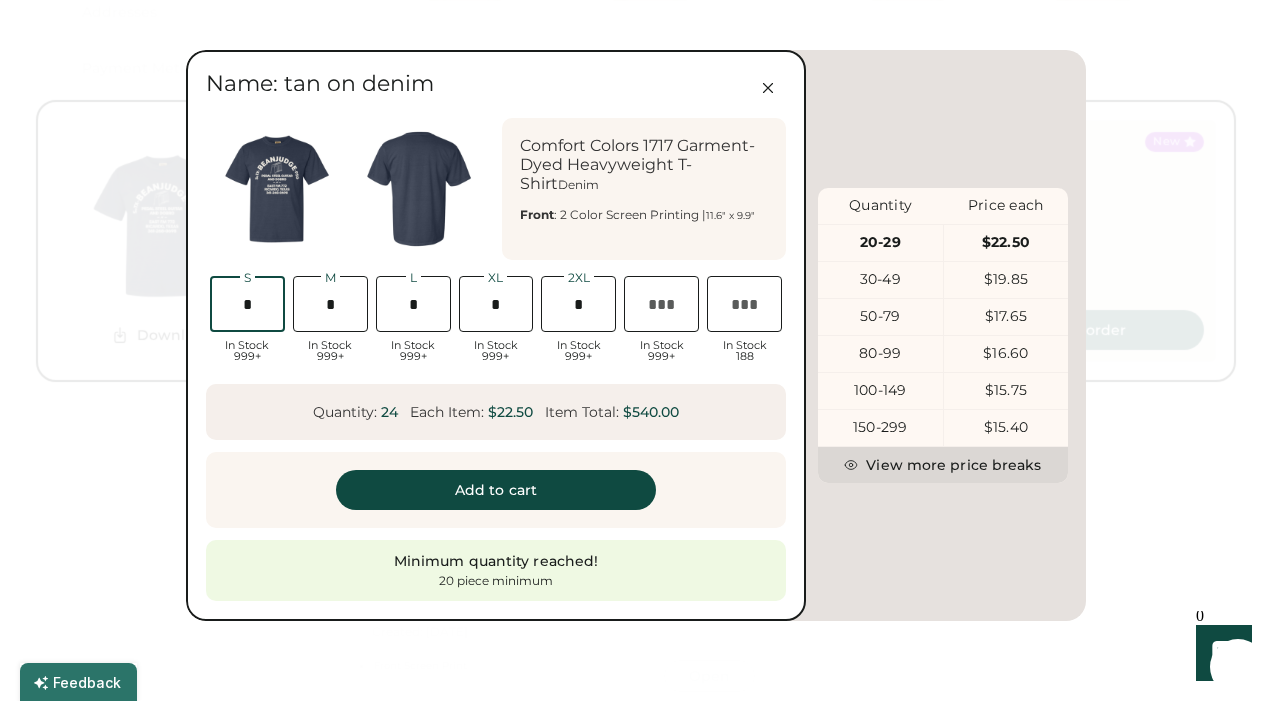 scroll, scrollTop: 0, scrollLeft: 57, axis: horizontal 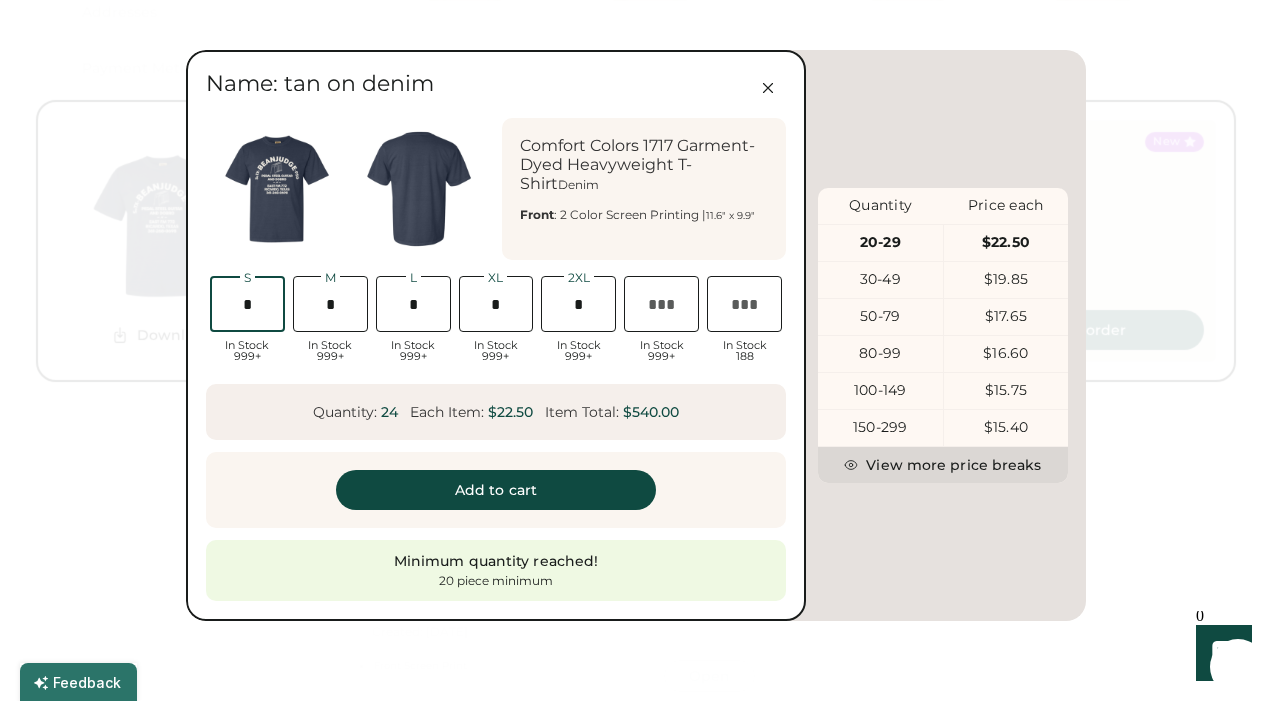 type on "*" 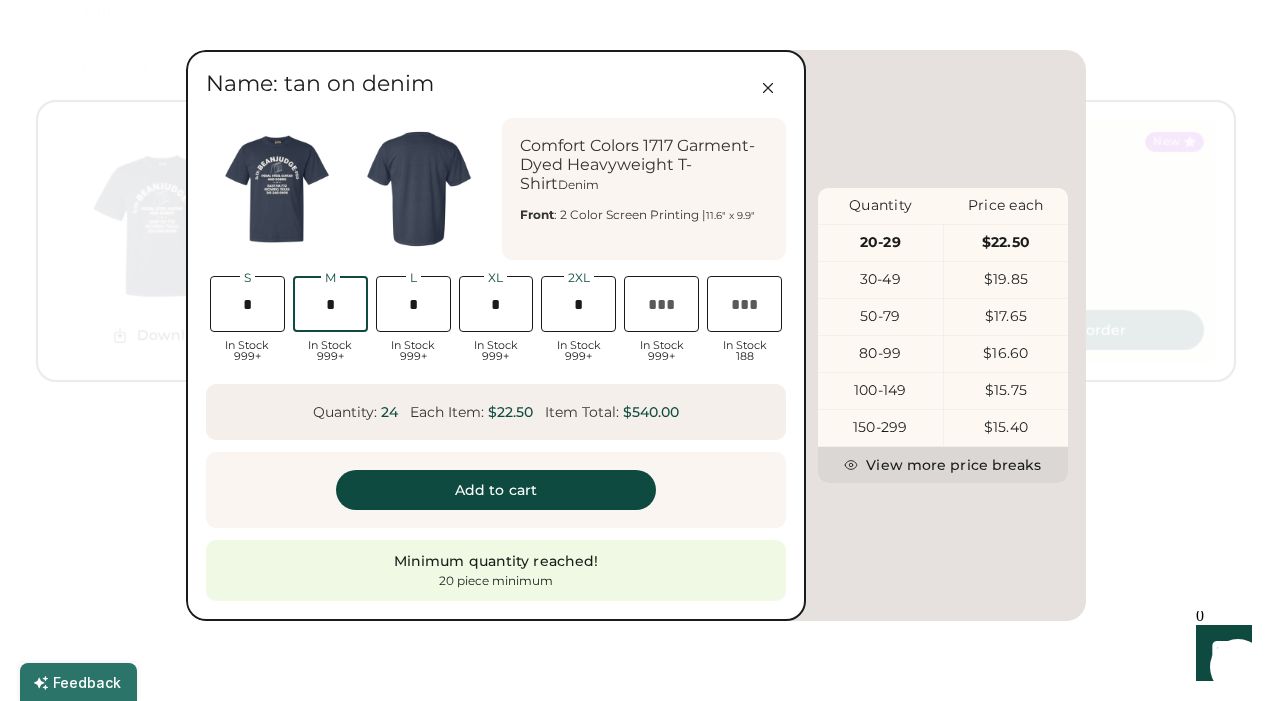 click at bounding box center (330, 304) 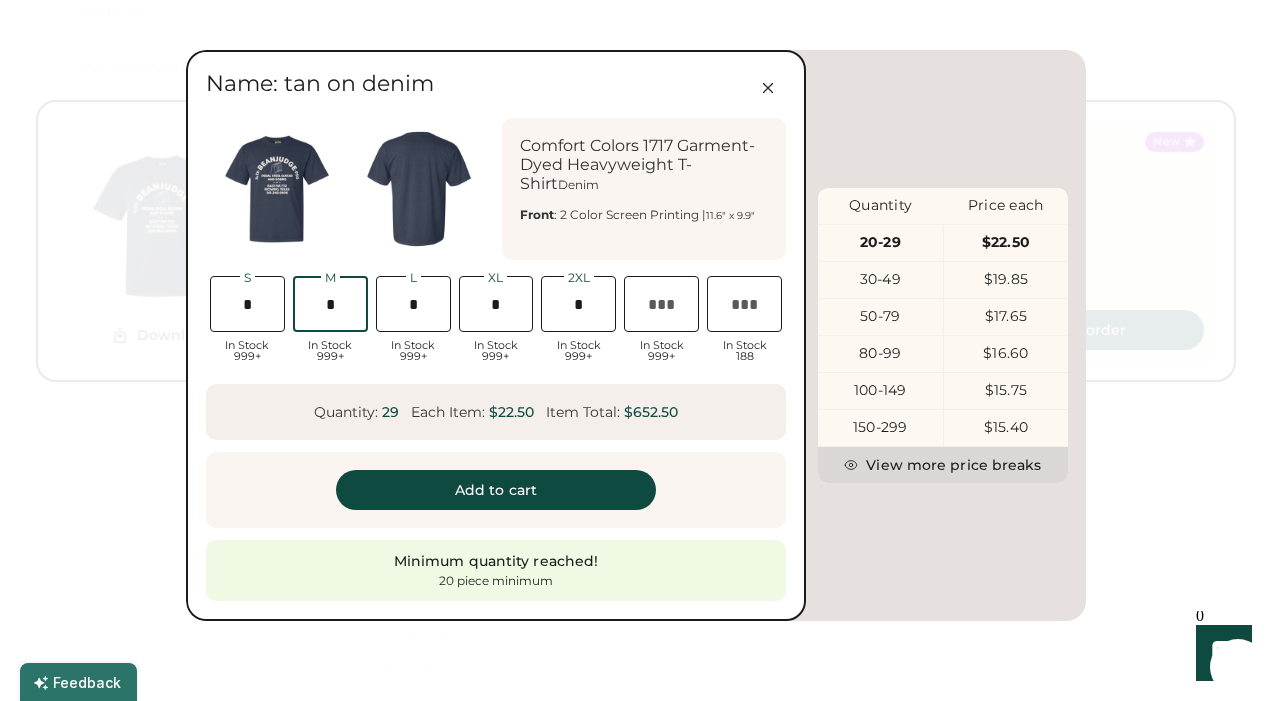 click at bounding box center (330, 304) 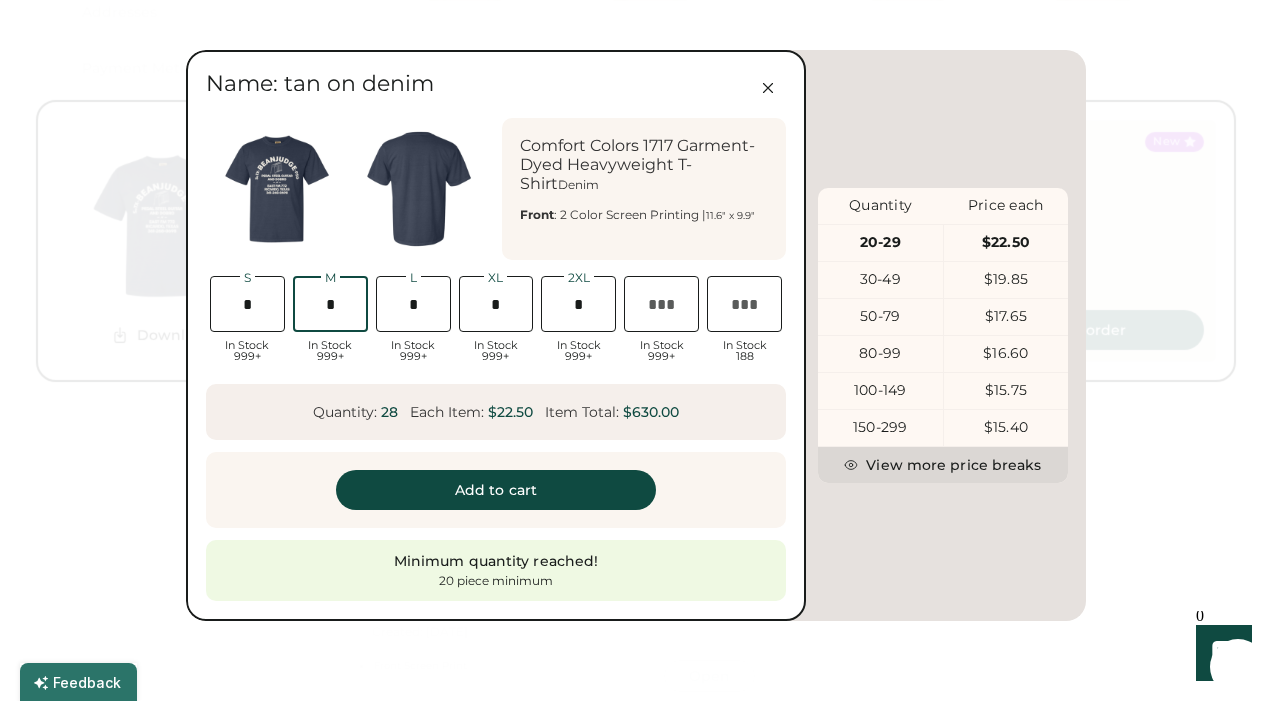 type on "*" 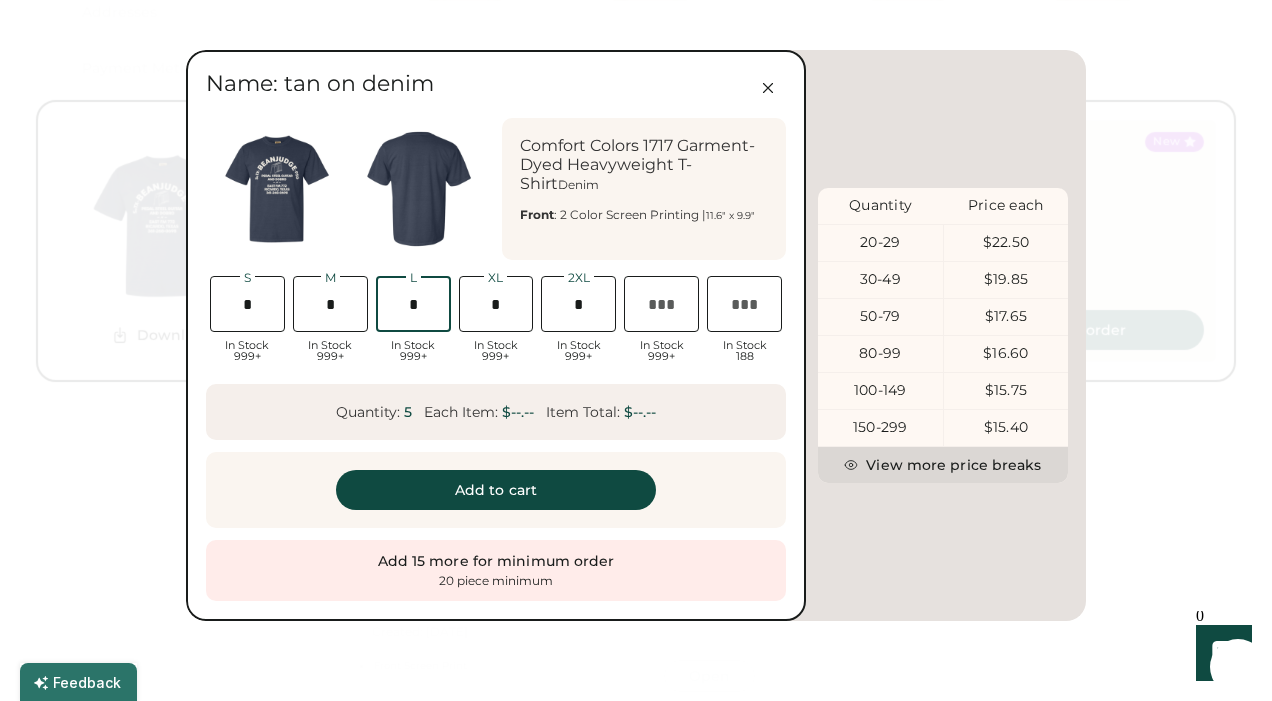 type on "*" 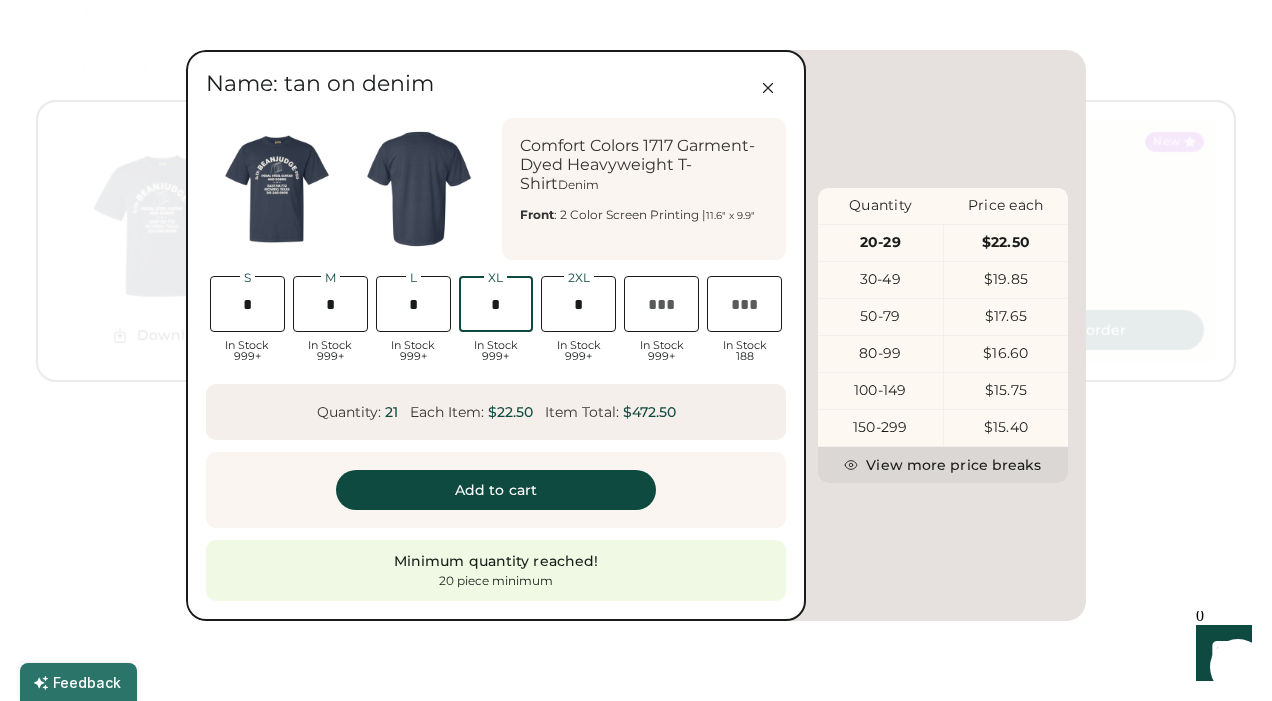 type on "*" 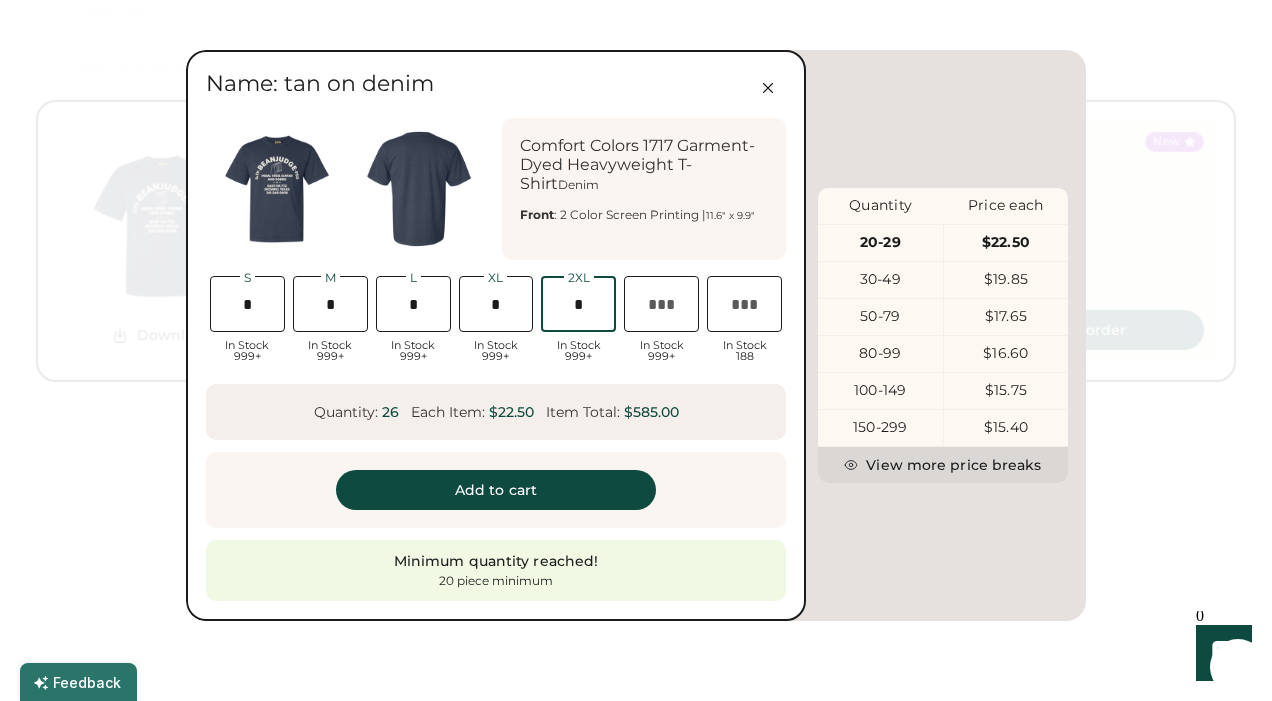 click at bounding box center [578, 304] 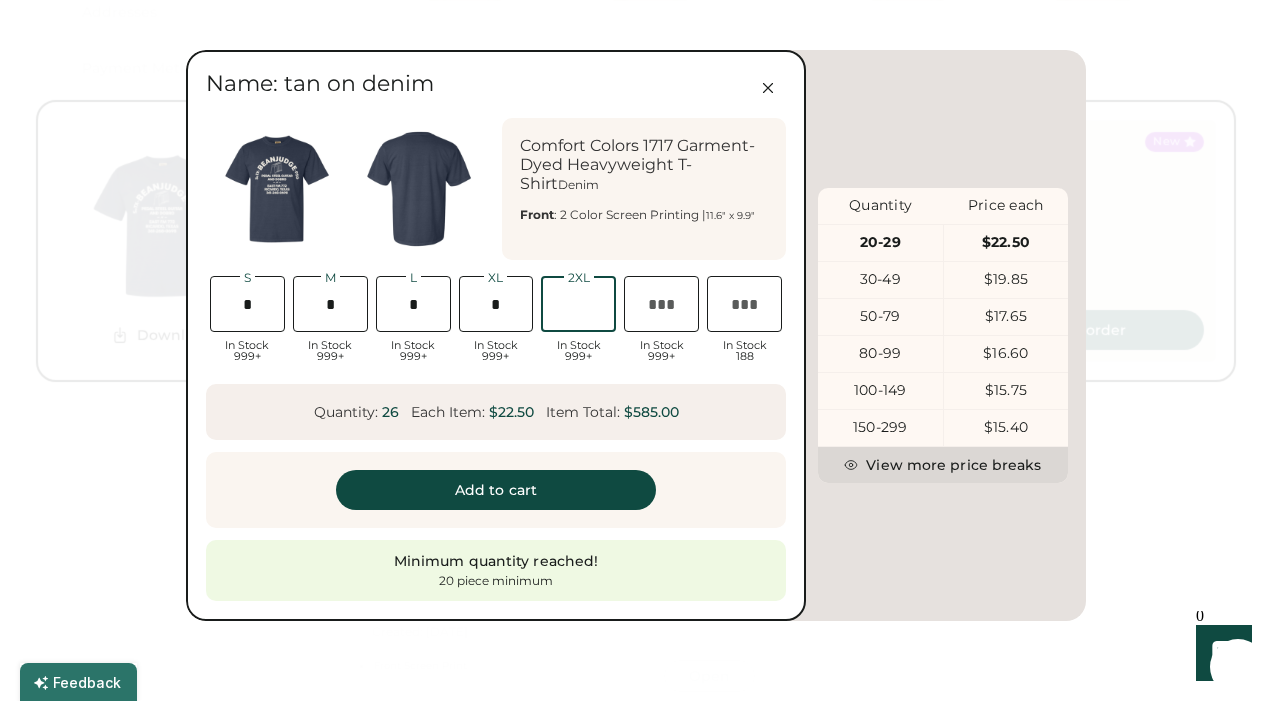 type on "*" 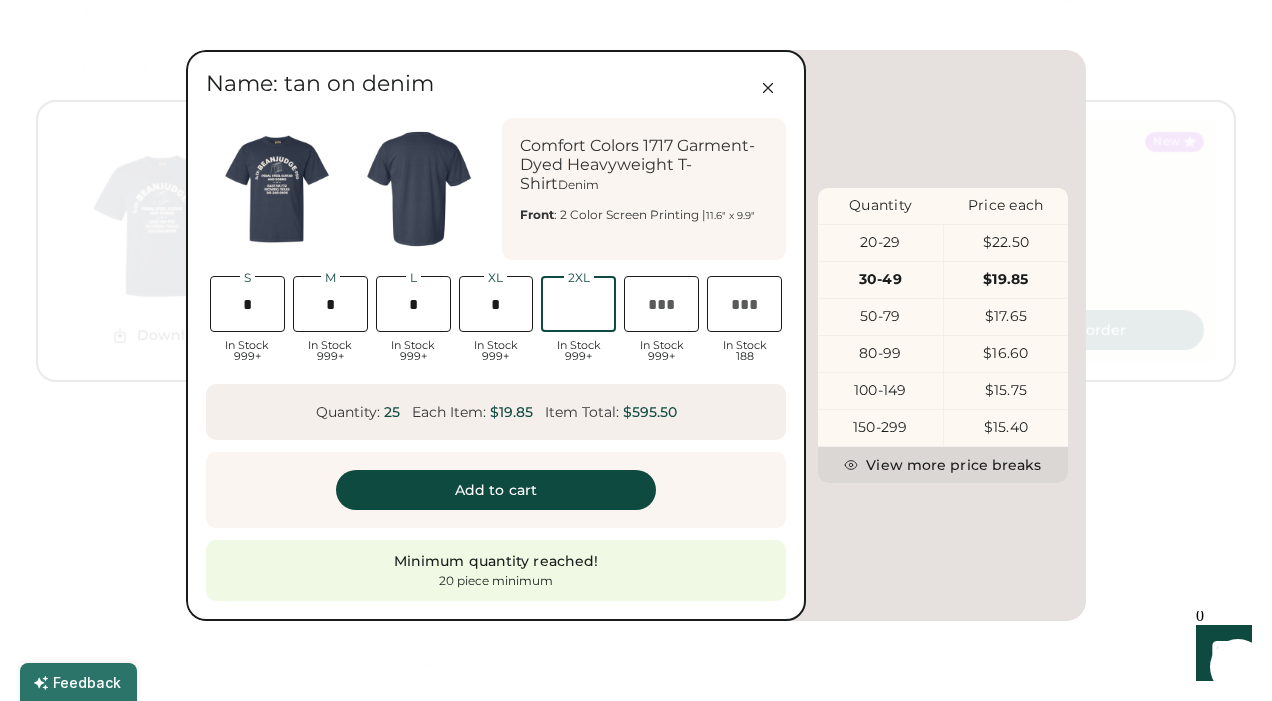 type on "*" 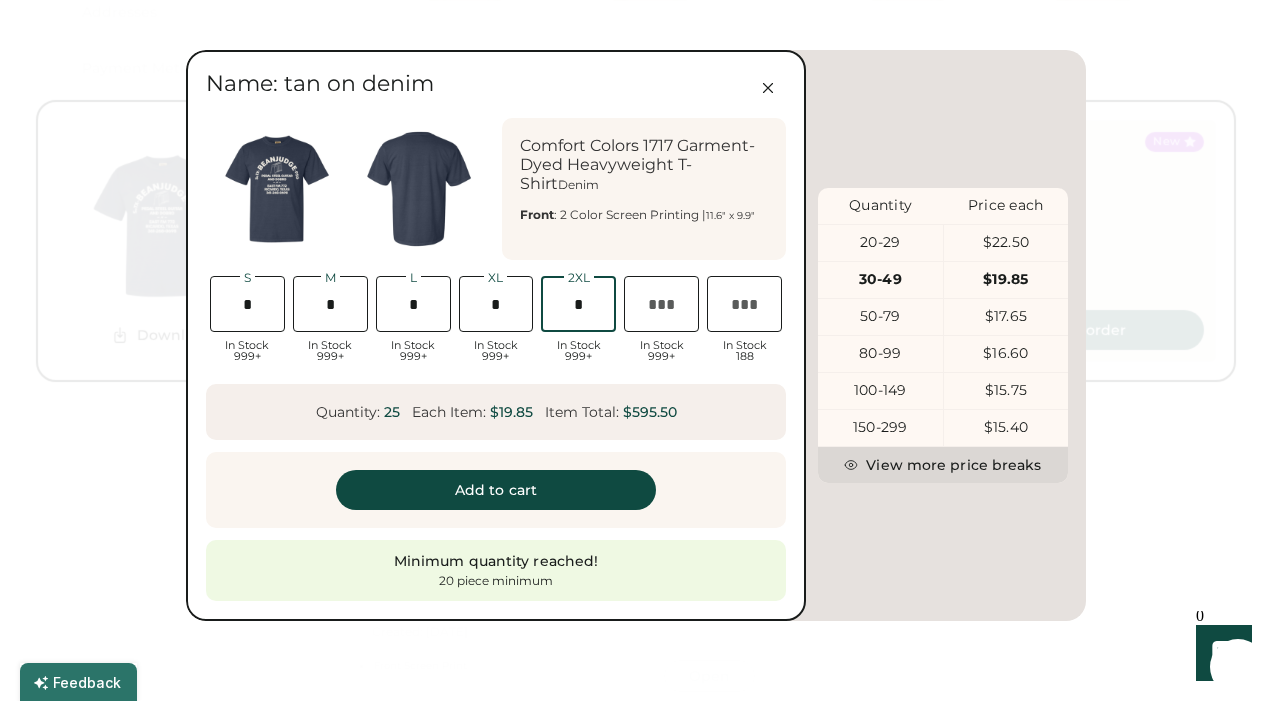 scroll, scrollTop: 0, scrollLeft: 45, axis: horizontal 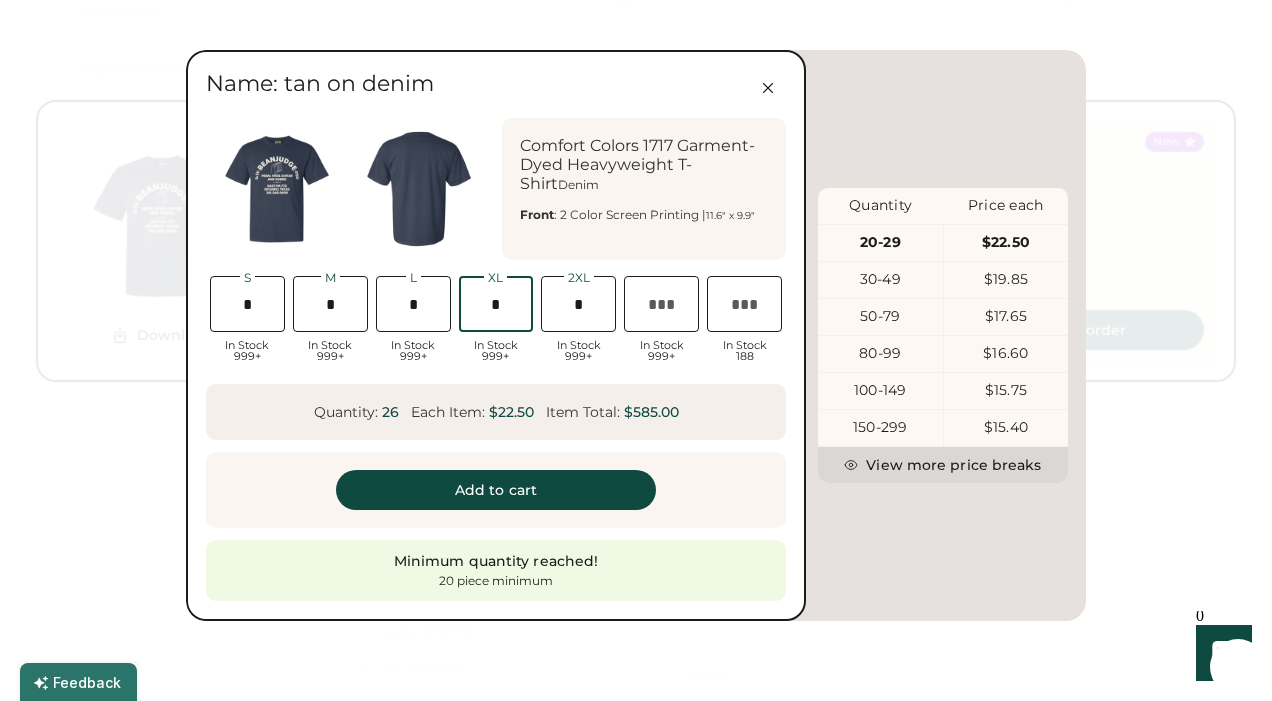 click at bounding box center [496, 304] 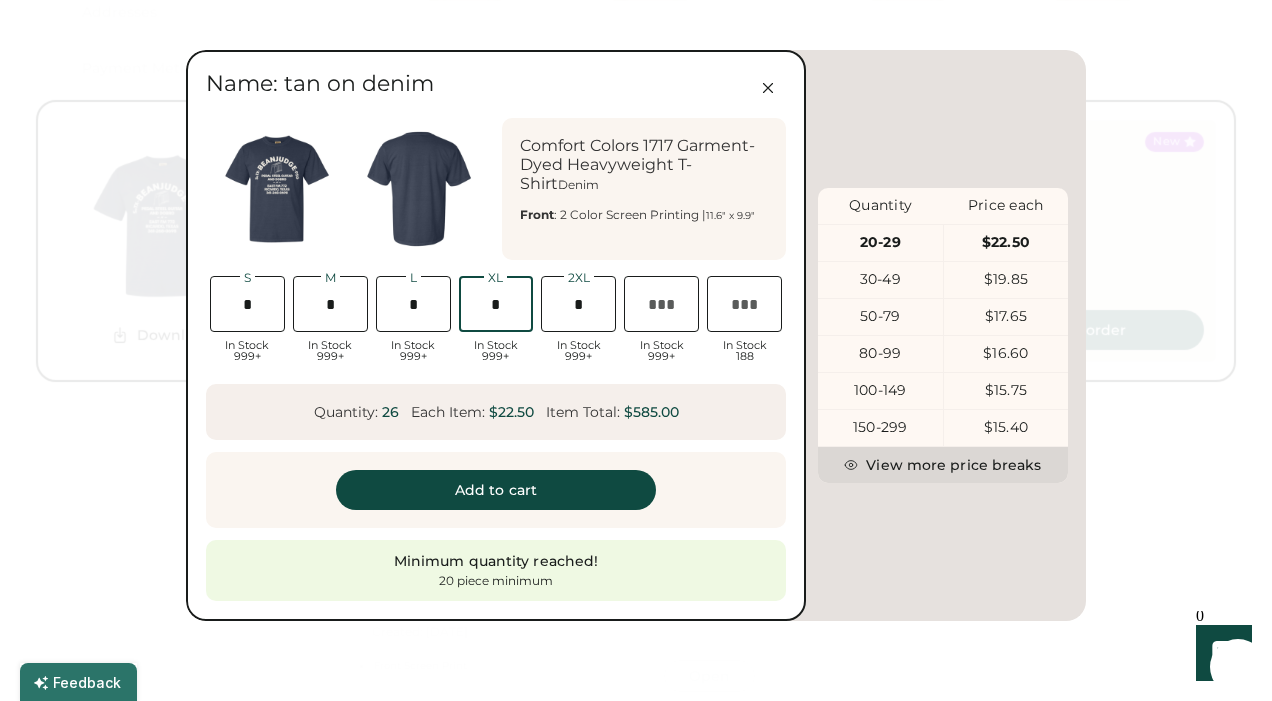 type on "*" 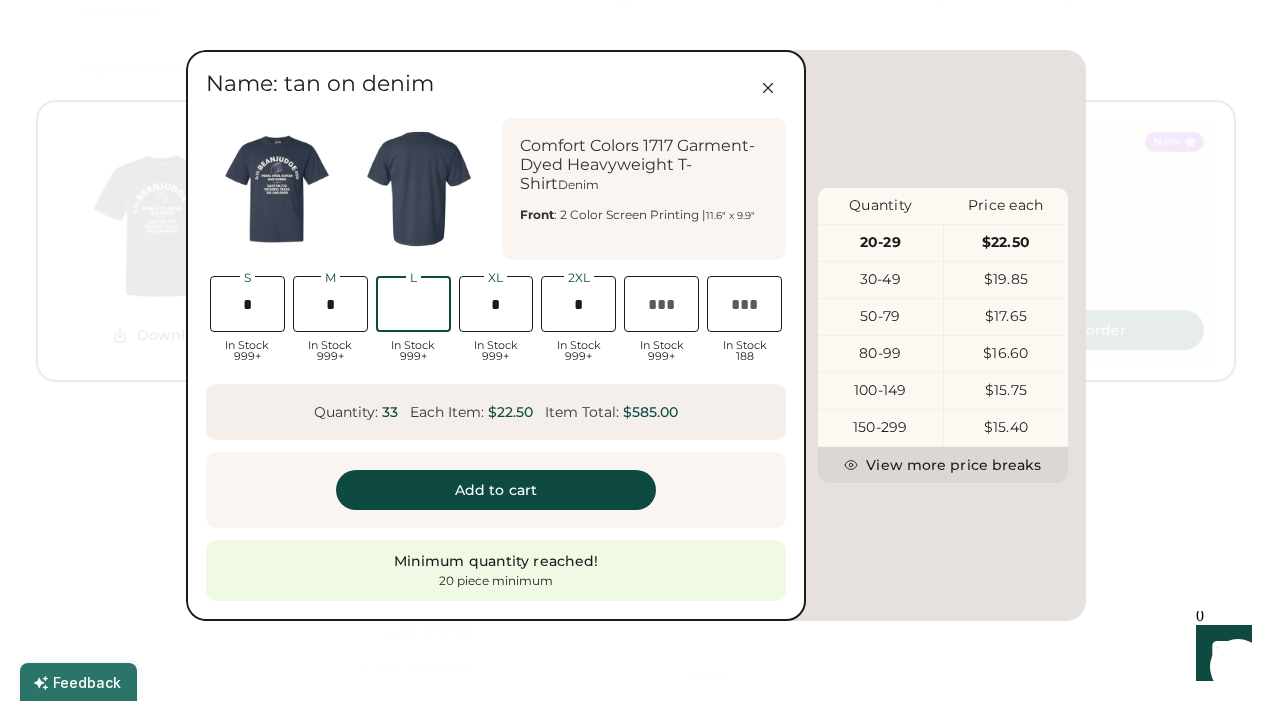 scroll, scrollTop: 0, scrollLeft: 42, axis: horizontal 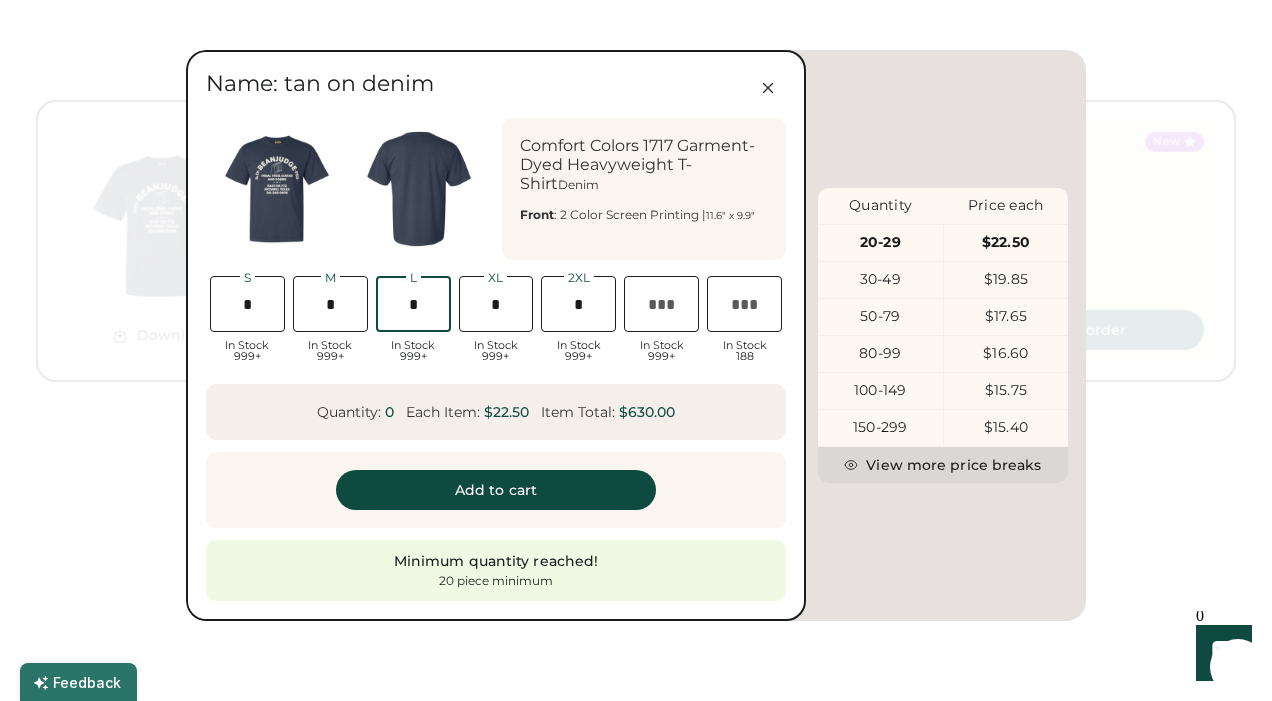 type on "*" 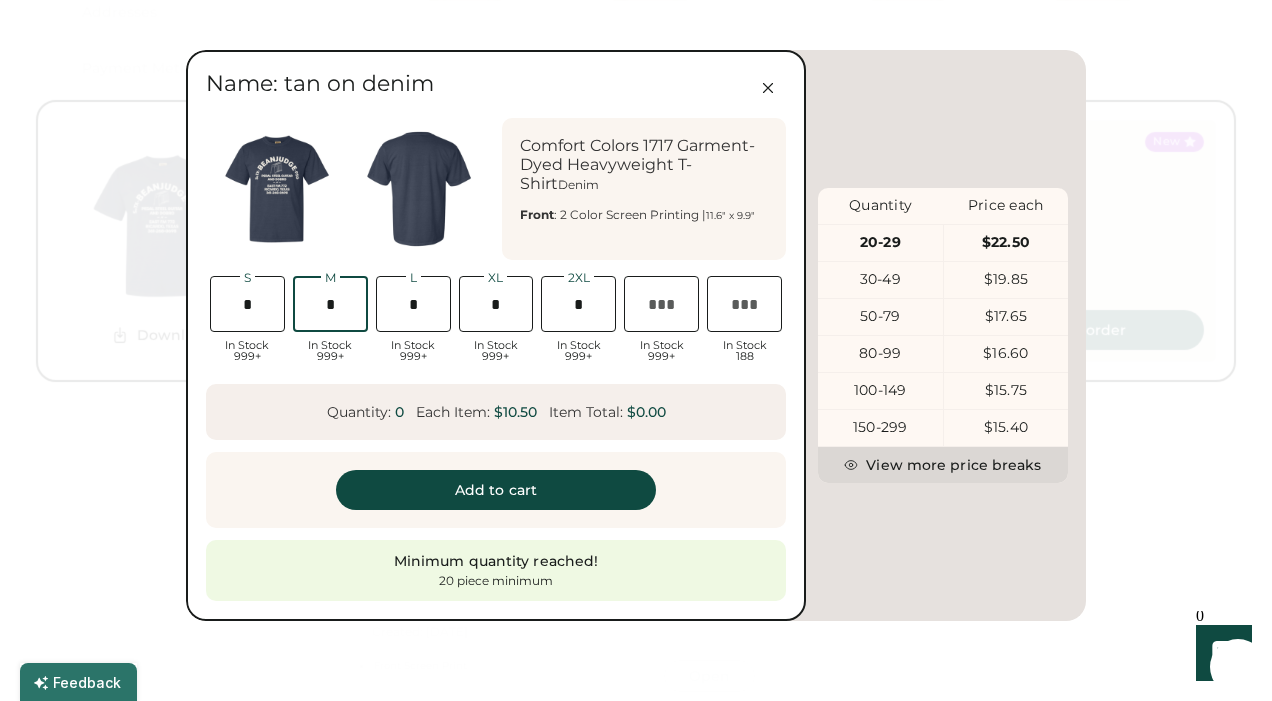 scroll, scrollTop: 0, scrollLeft: 45, axis: horizontal 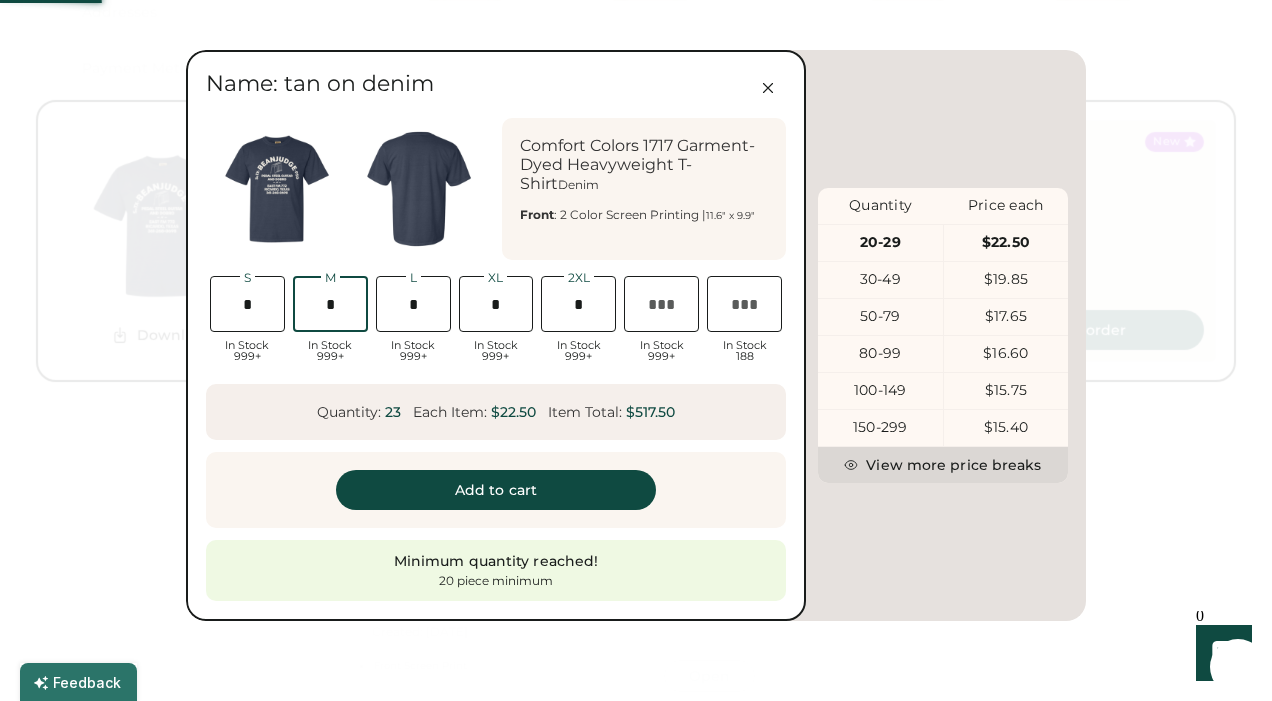 type on "*" 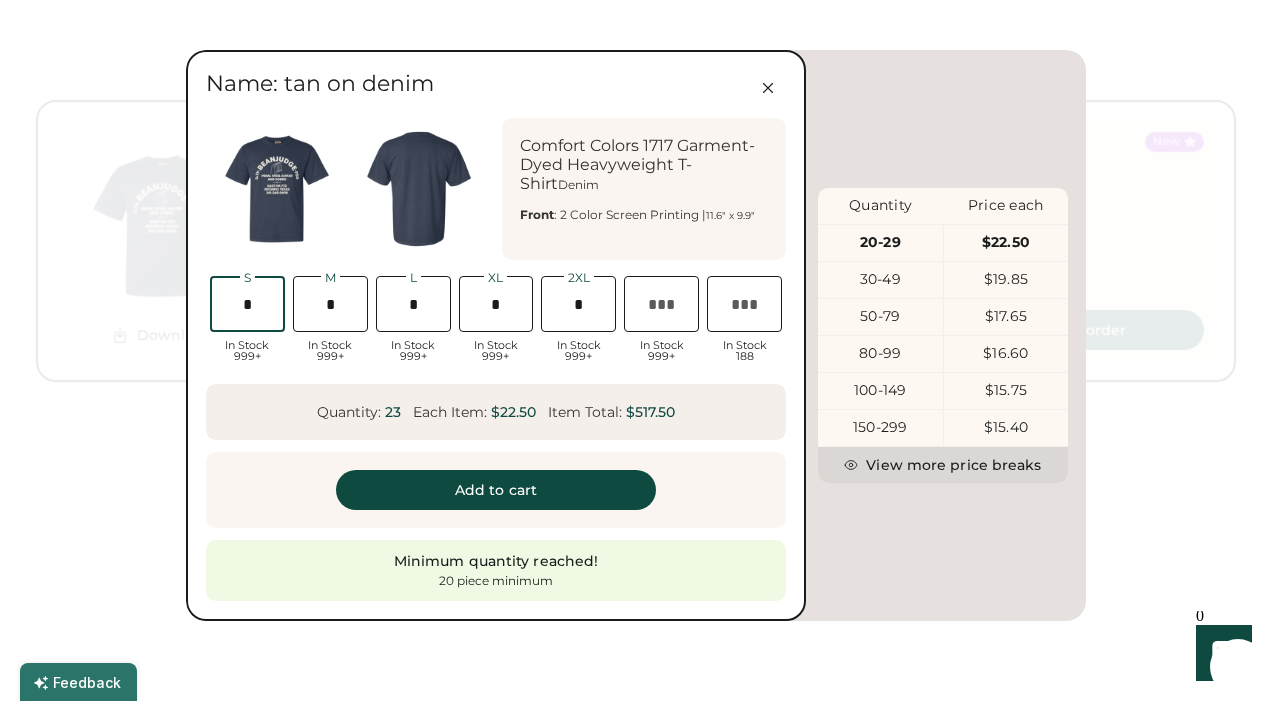 scroll, scrollTop: 0, scrollLeft: 54, axis: horizontal 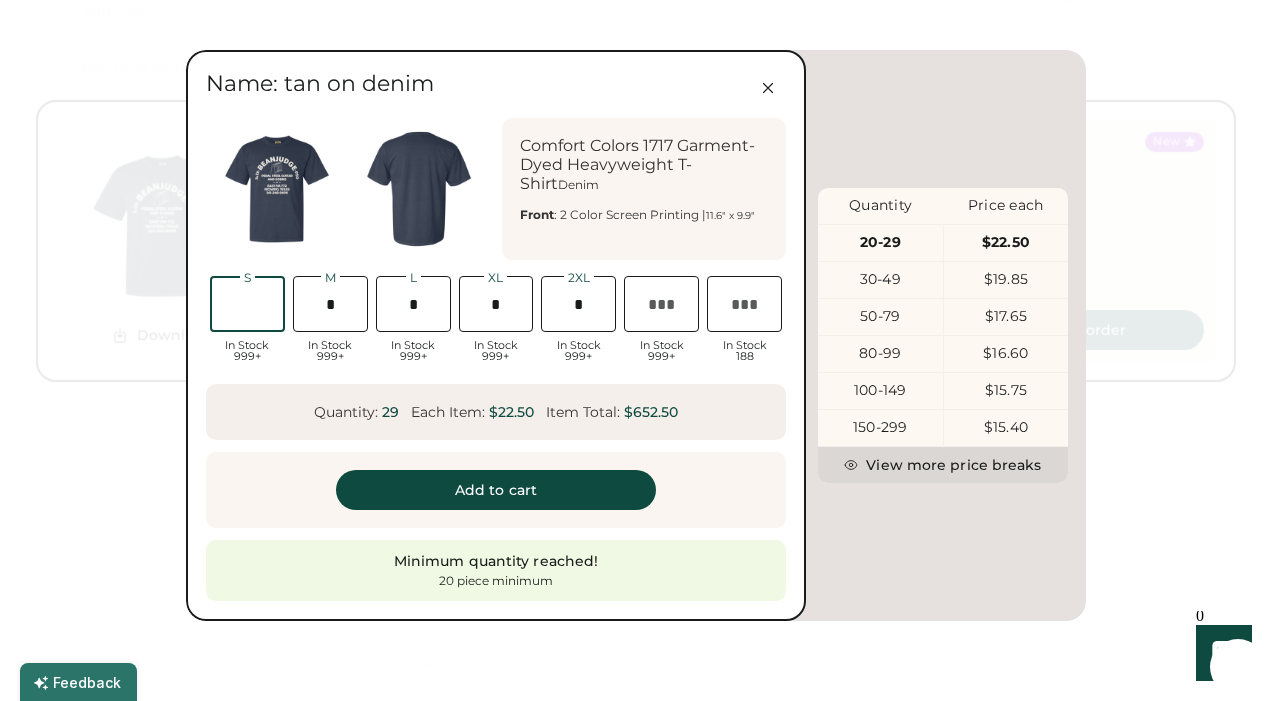 type on "*" 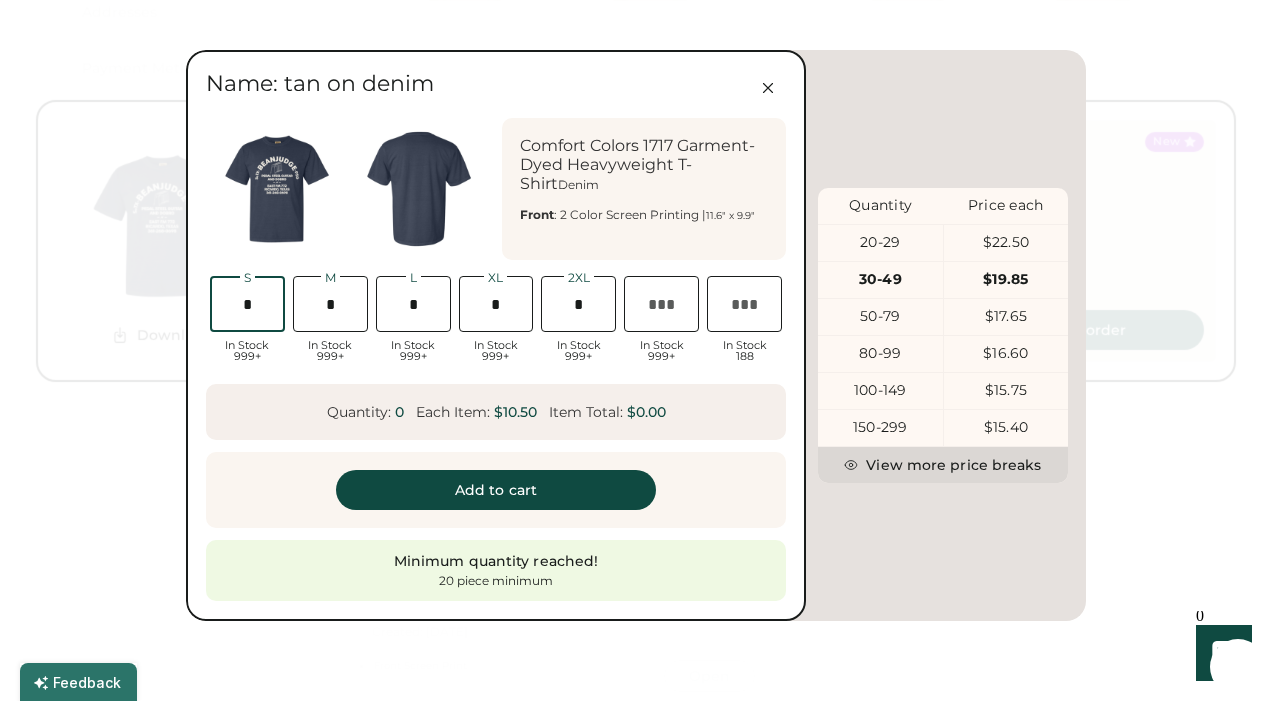 scroll, scrollTop: 0, scrollLeft: 43, axis: horizontal 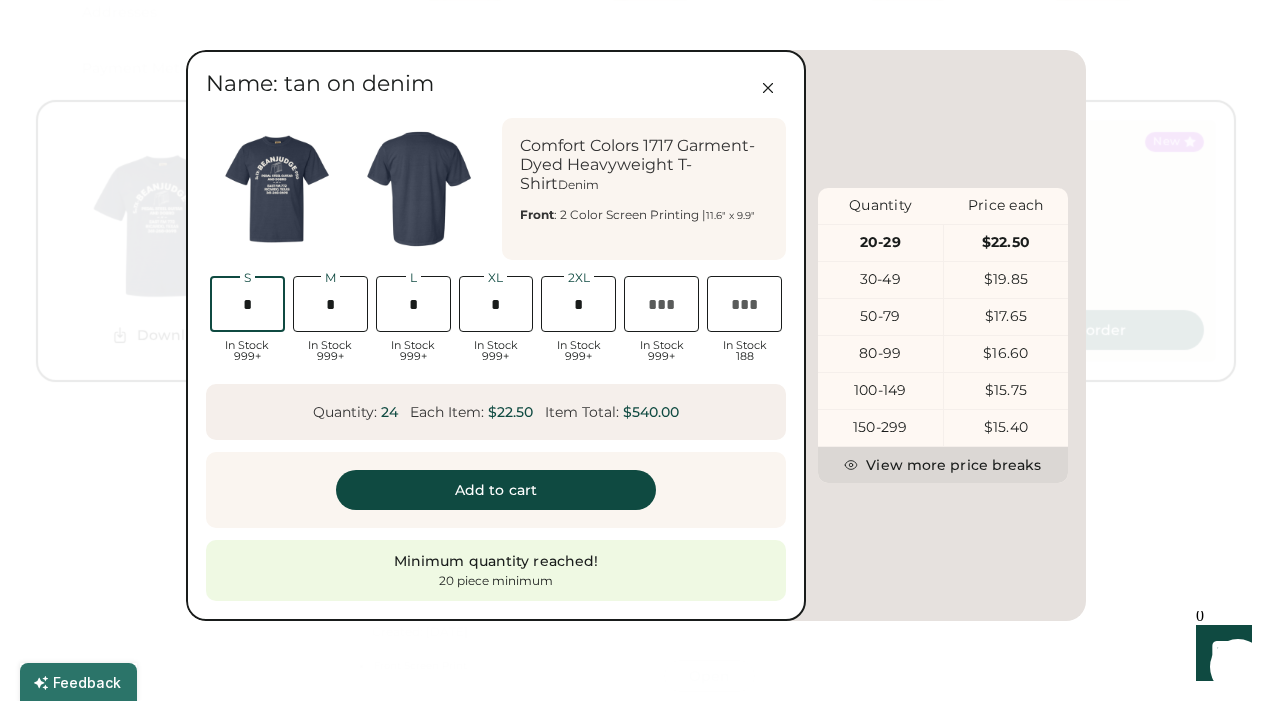 click at bounding box center [247, 304] 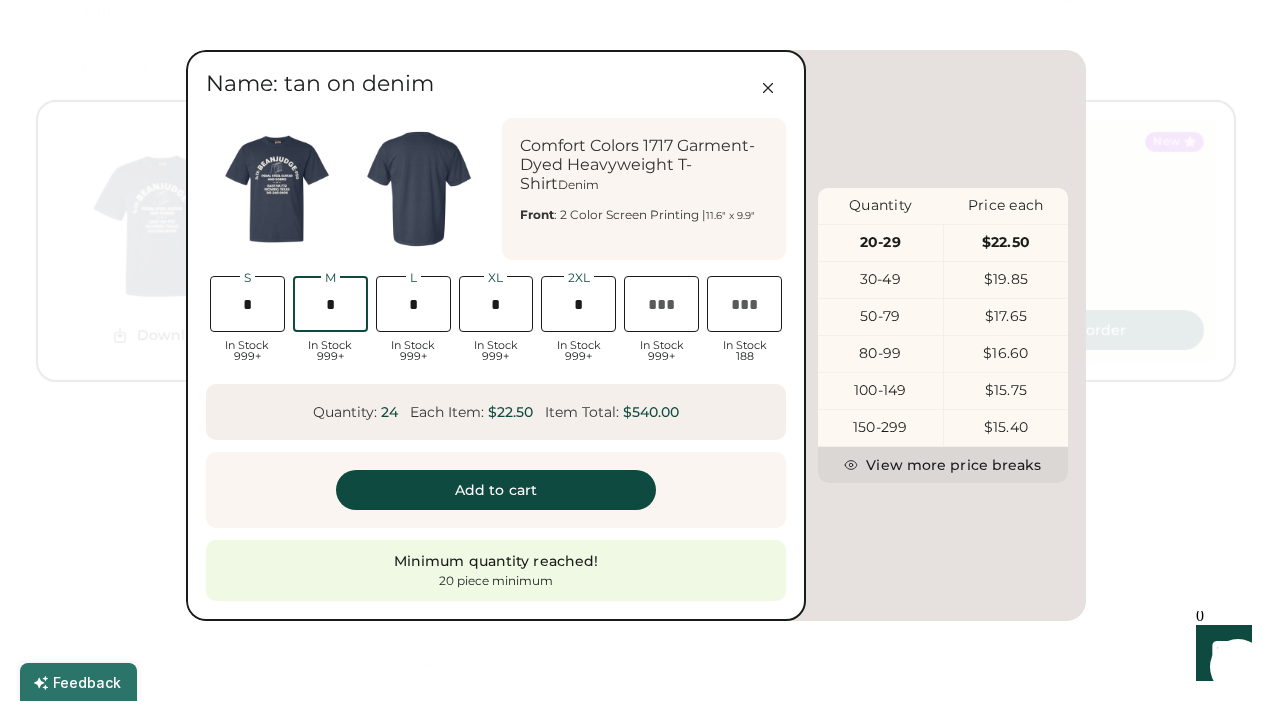 click at bounding box center [330, 304] 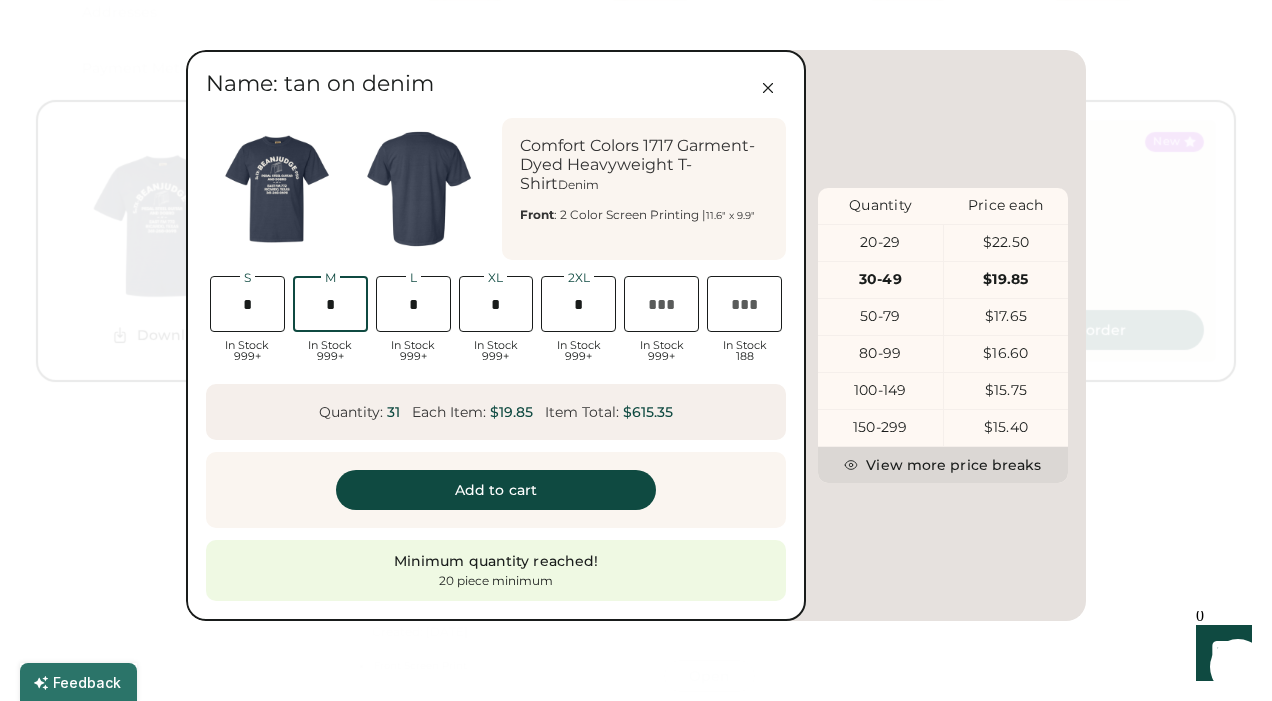 scroll, scrollTop: 0, scrollLeft: 42, axis: horizontal 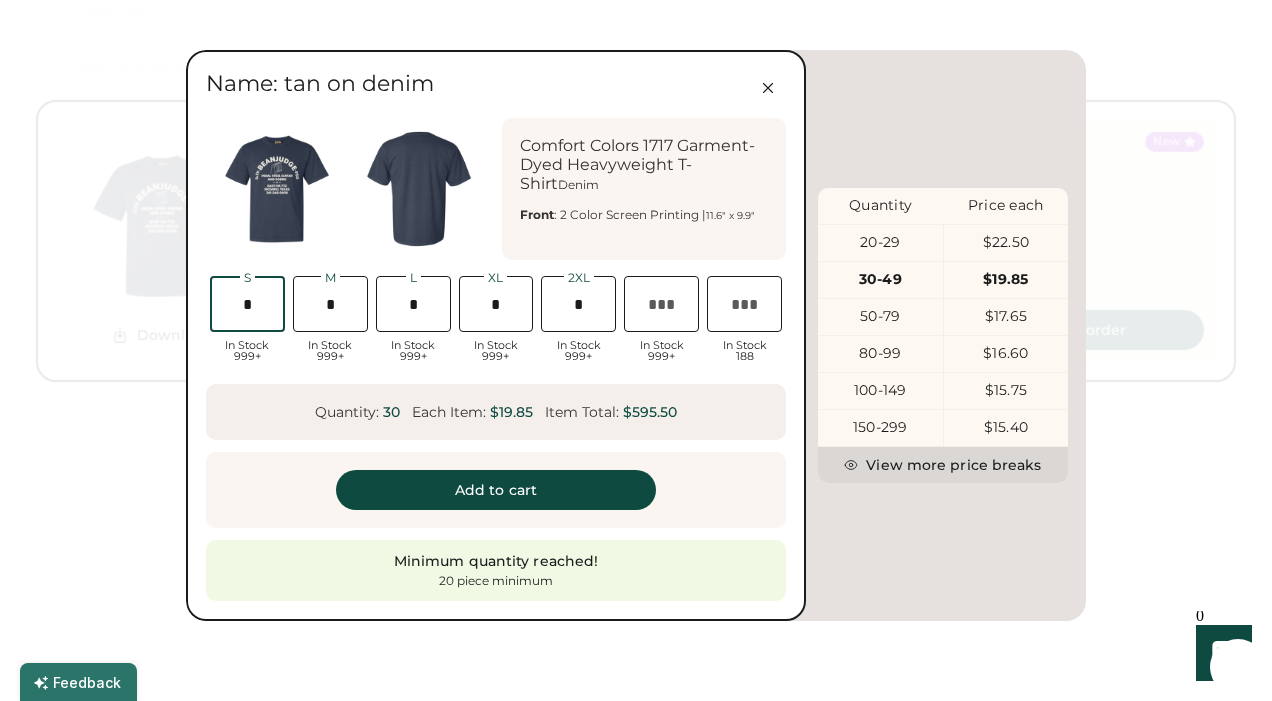 type on "*" 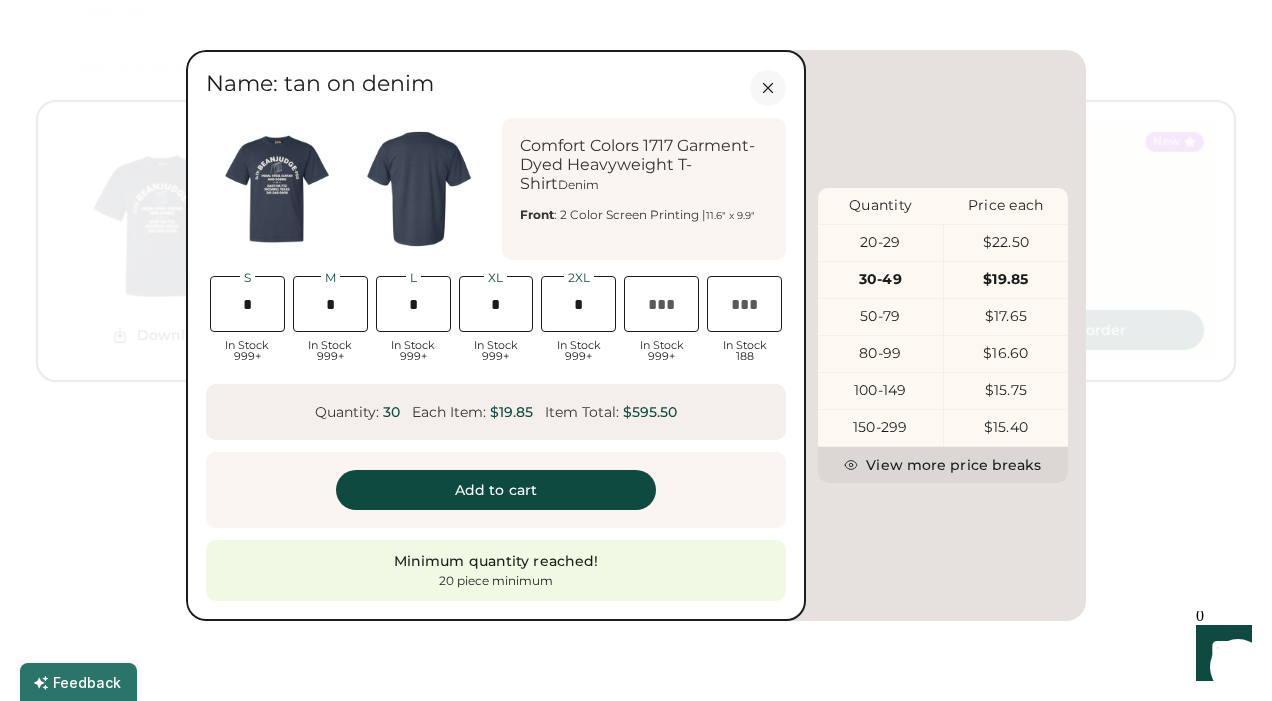 click 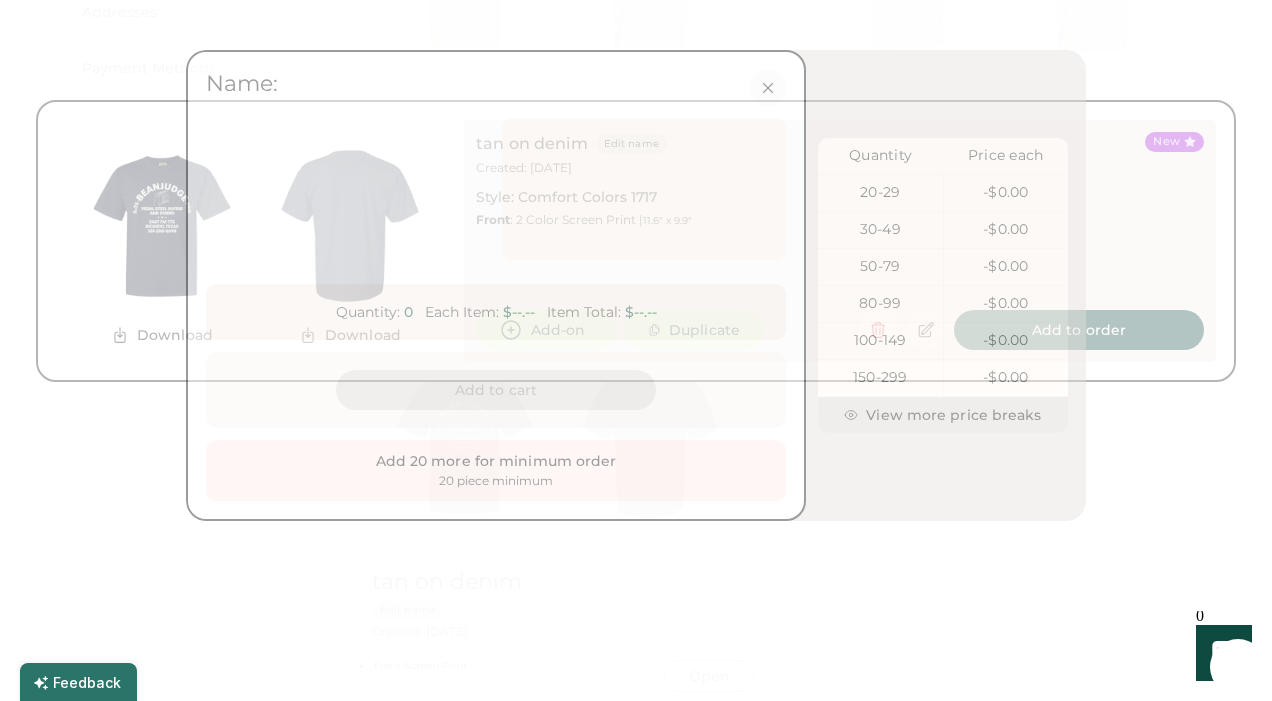 scroll, scrollTop: 0, scrollLeft: 39, axis: horizontal 